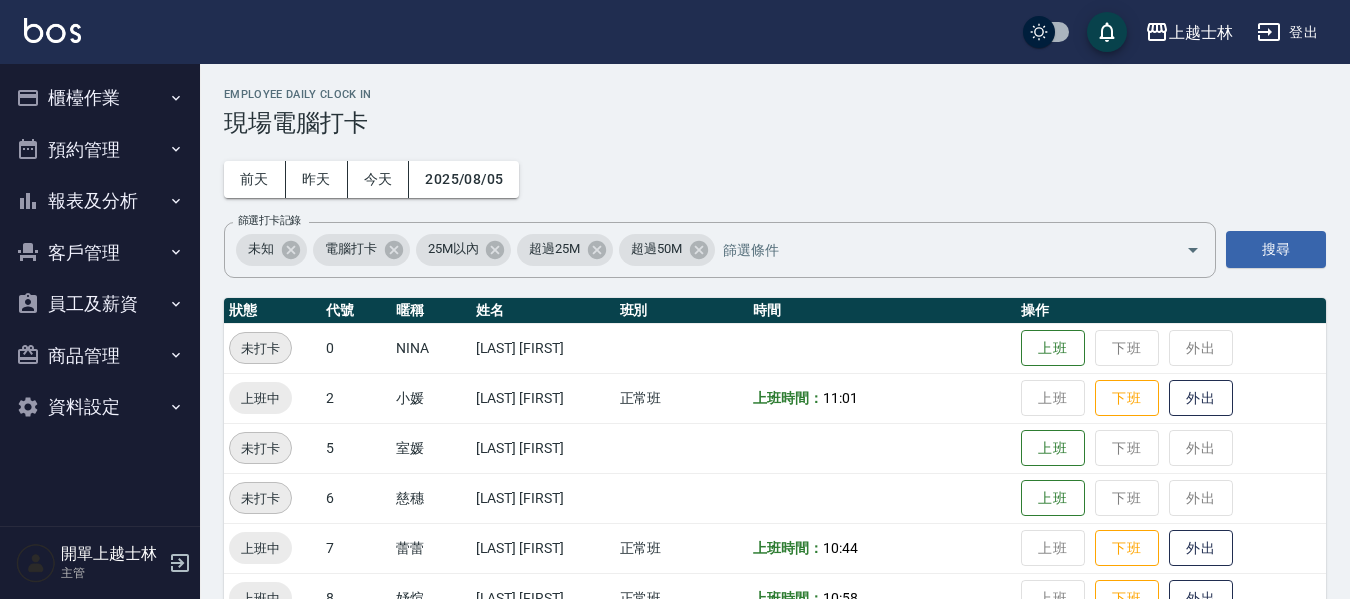 scroll, scrollTop: 200, scrollLeft: 0, axis: vertical 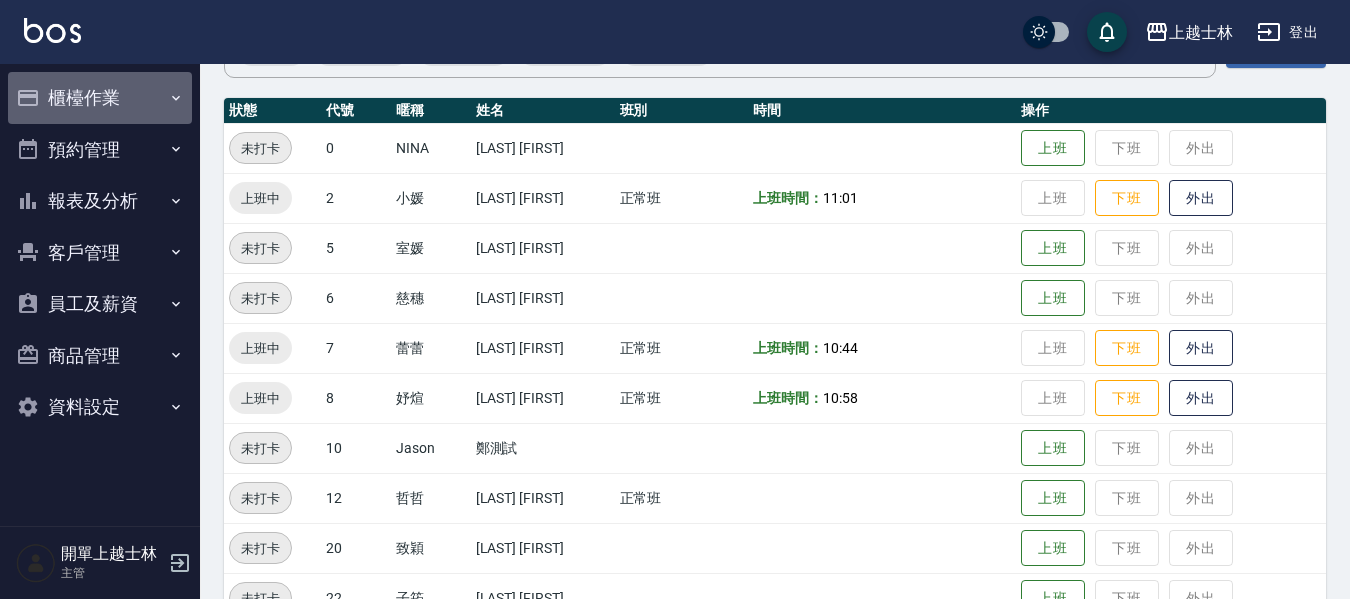 click on "櫃檯作業" at bounding box center (100, 98) 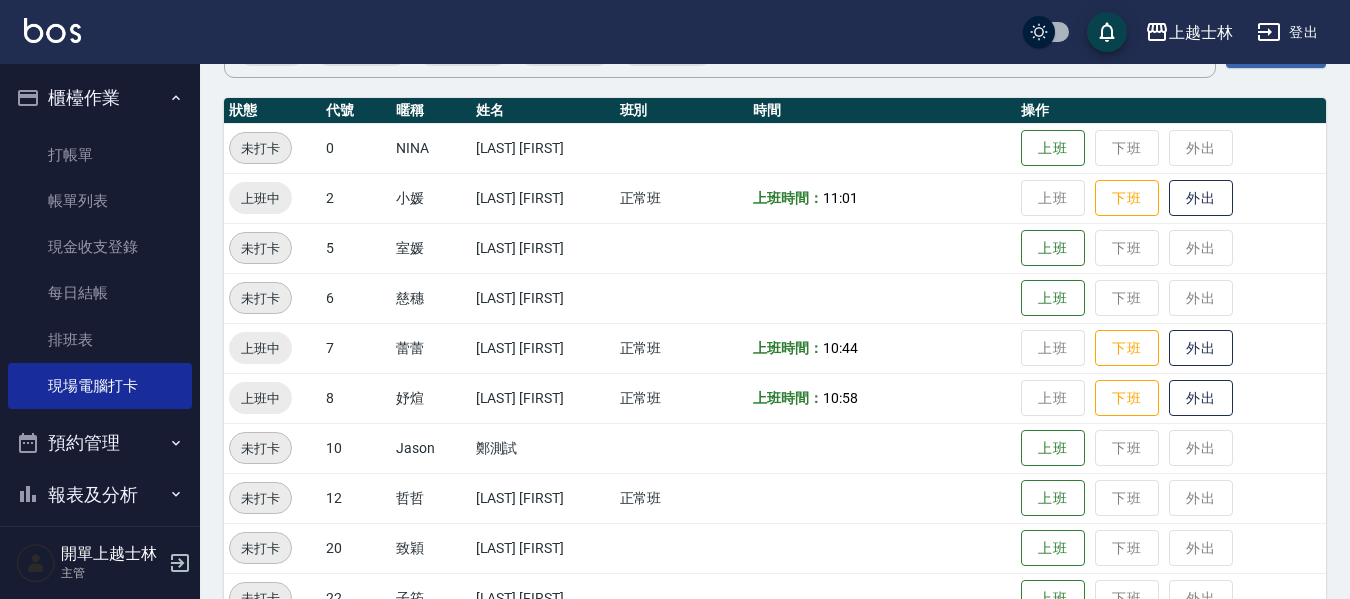 click on "櫃檯作業" at bounding box center [100, 98] 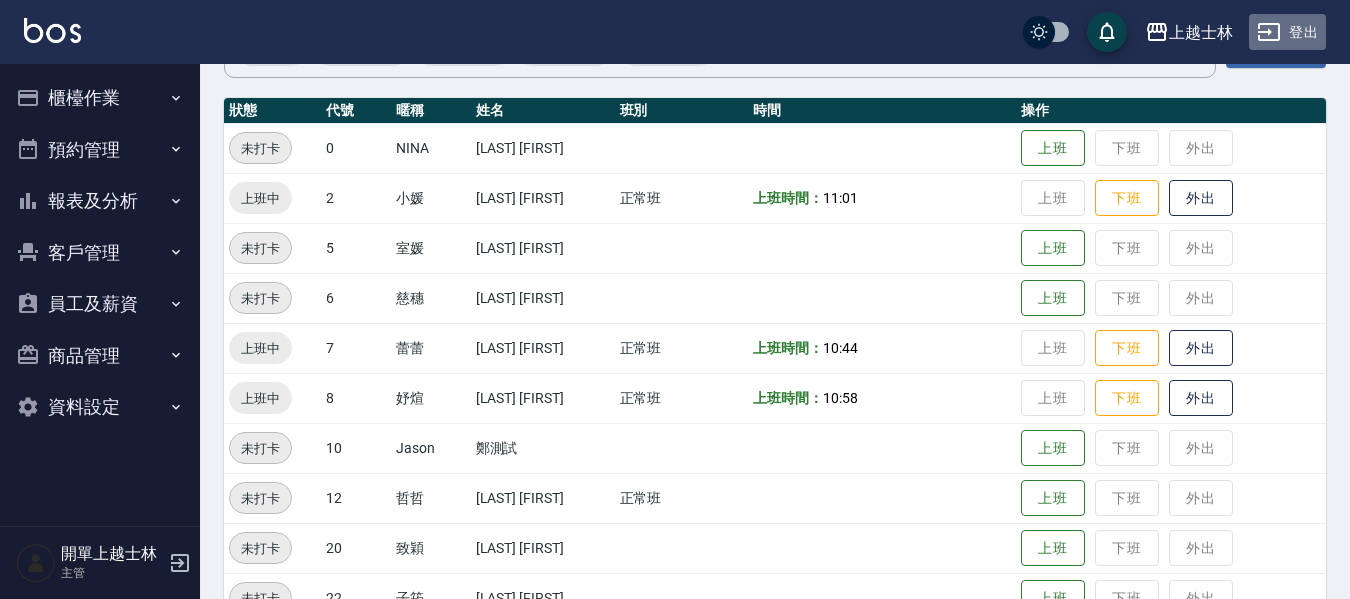 click on "登出" at bounding box center (1287, 32) 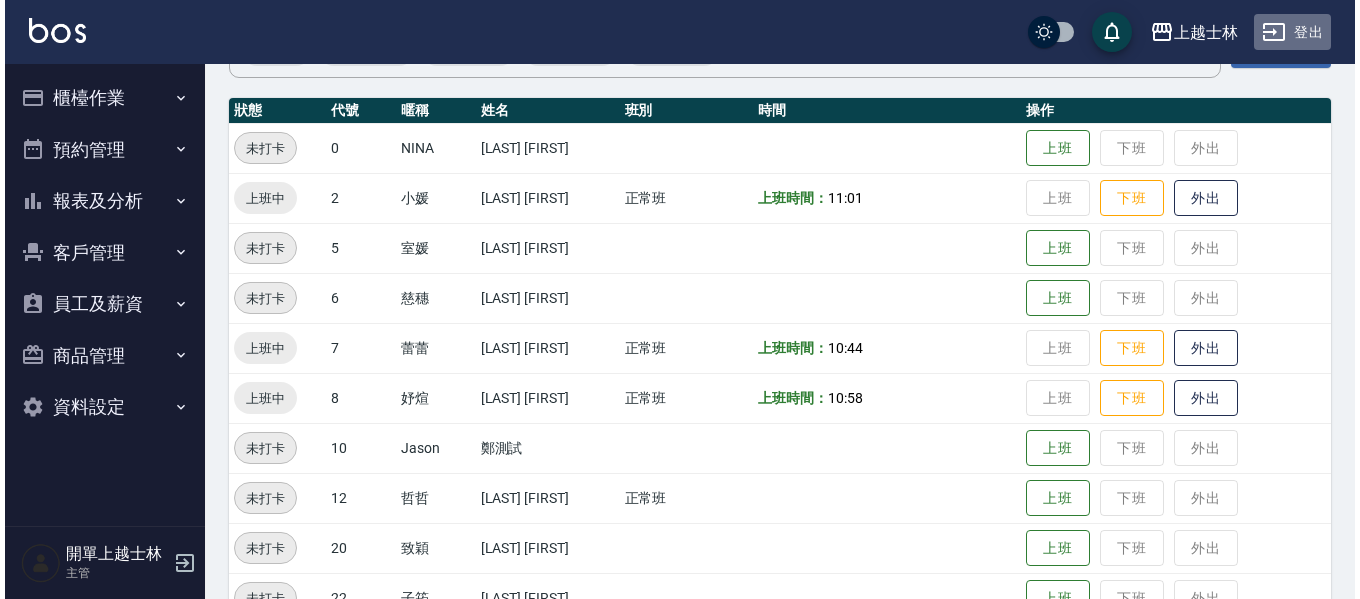 scroll, scrollTop: 0, scrollLeft: 0, axis: both 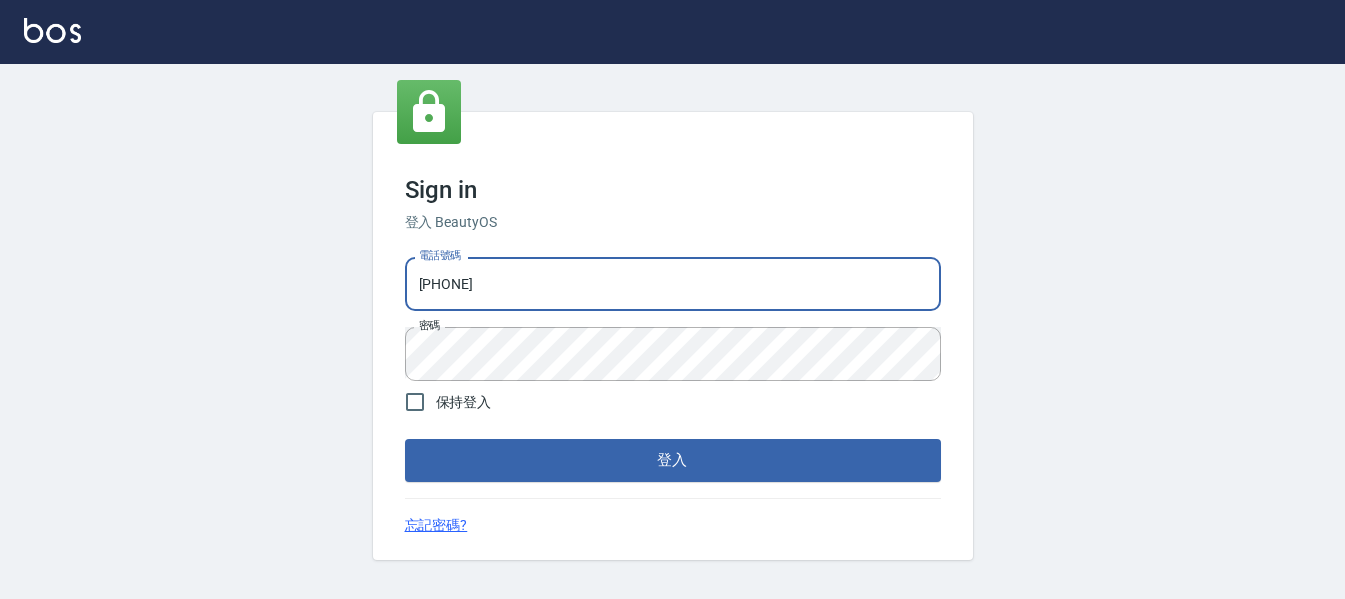 drag, startPoint x: 500, startPoint y: 279, endPoint x: 250, endPoint y: 297, distance: 250.64716 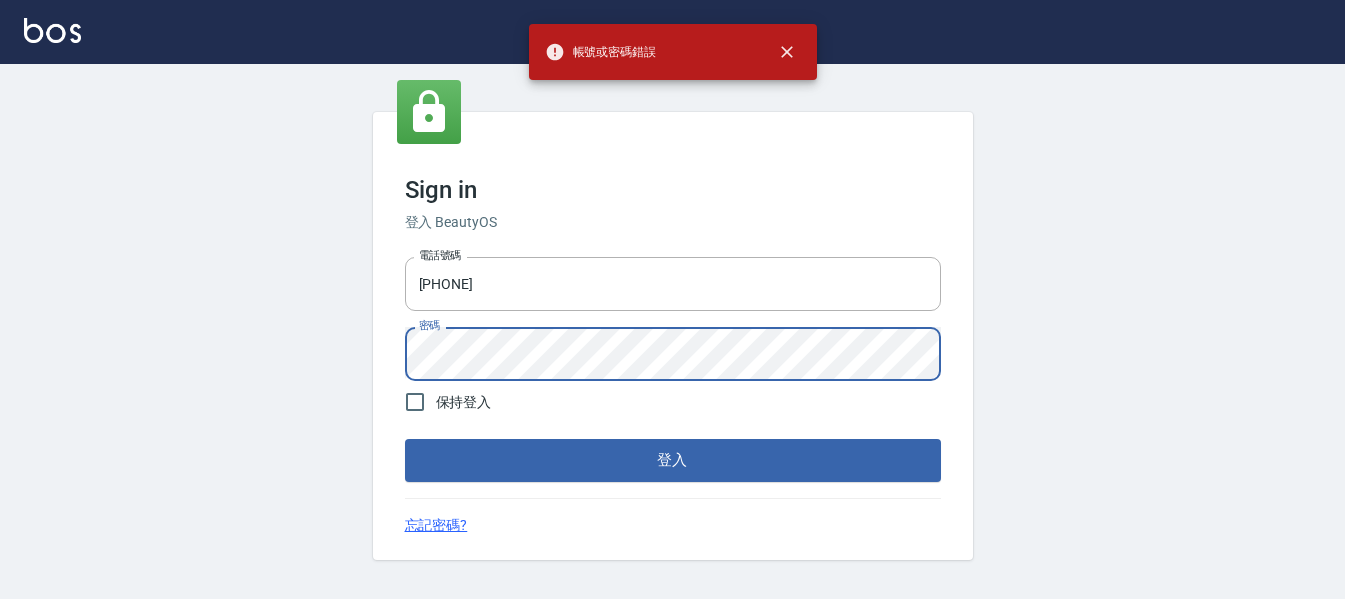 click on "Sign in 登入 BeautyOS 電話號碼 [PHONE] 電話號碼 密碼 密碼 保持登入 登入 忘記密碼?" at bounding box center (672, 336) 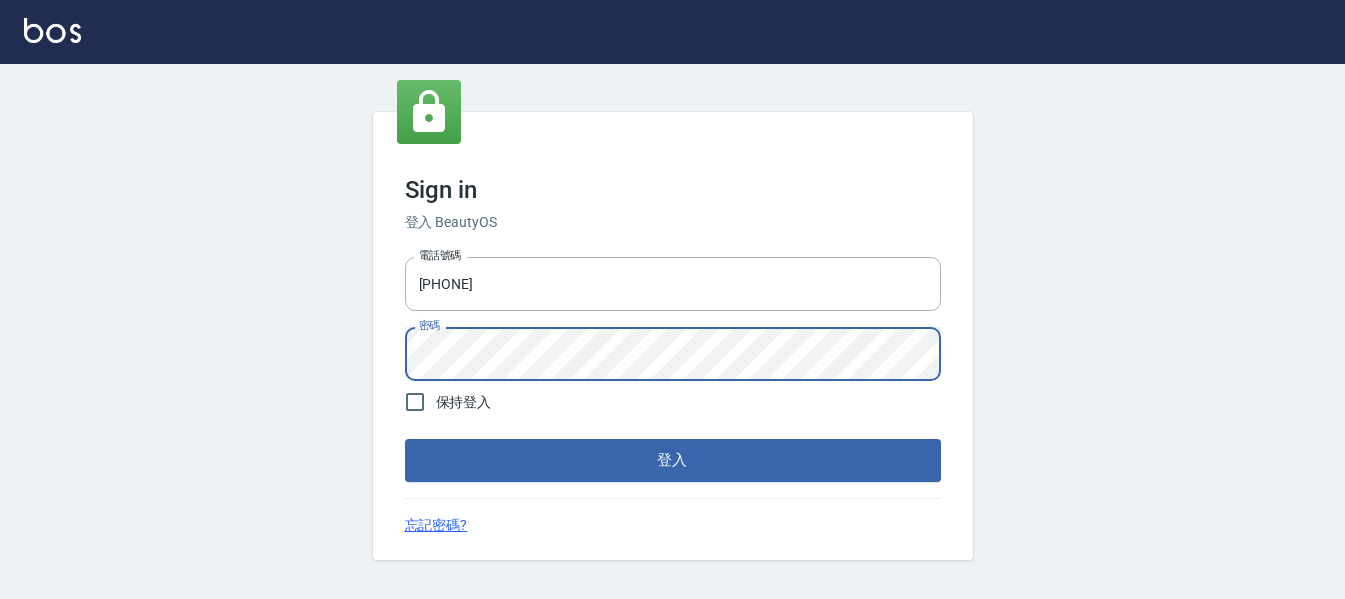 click on "登入" at bounding box center [673, 460] 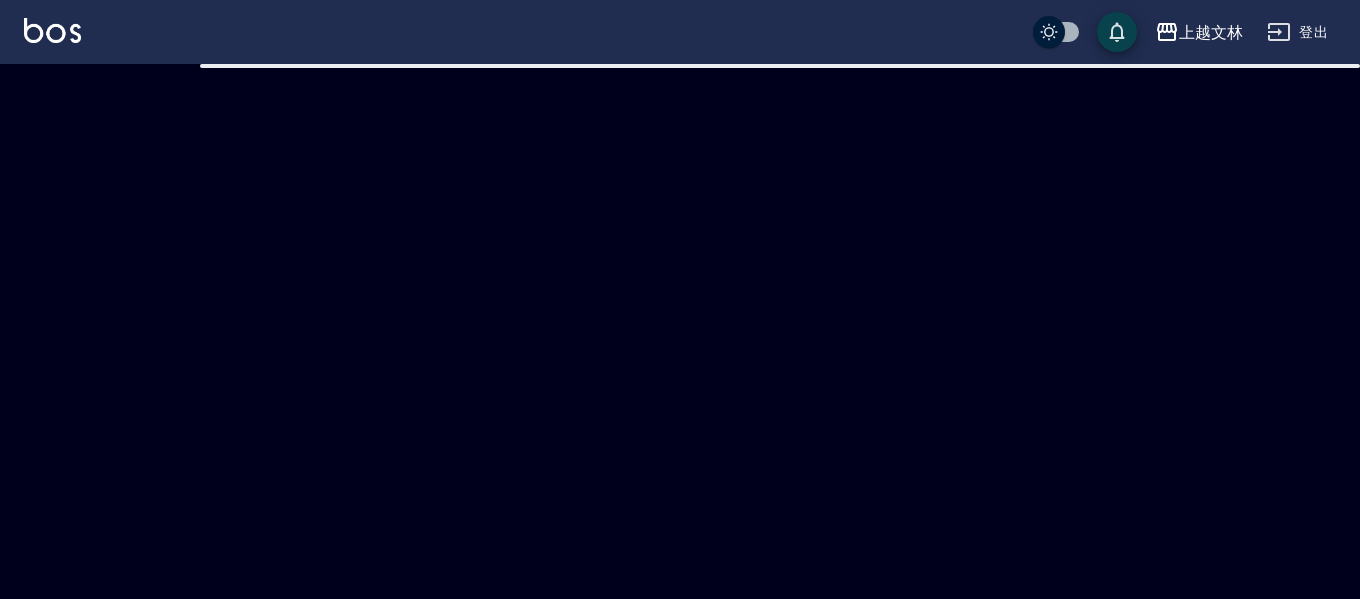 checkbox on "true" 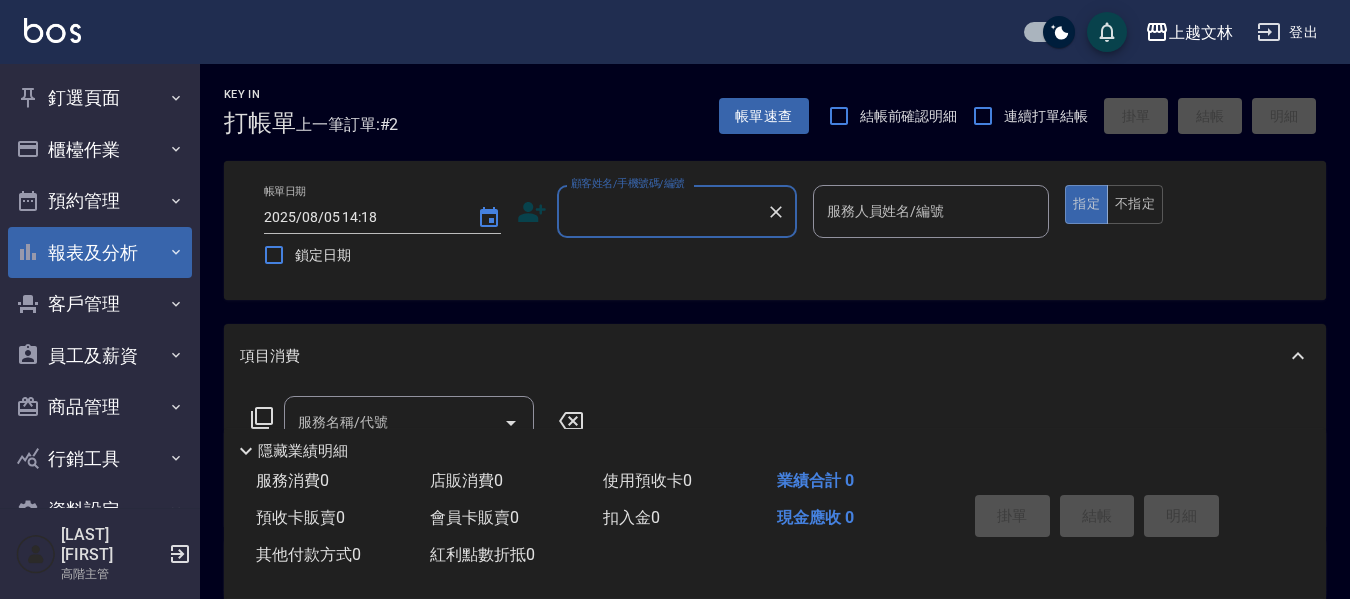 click on "報表及分析" at bounding box center (100, 253) 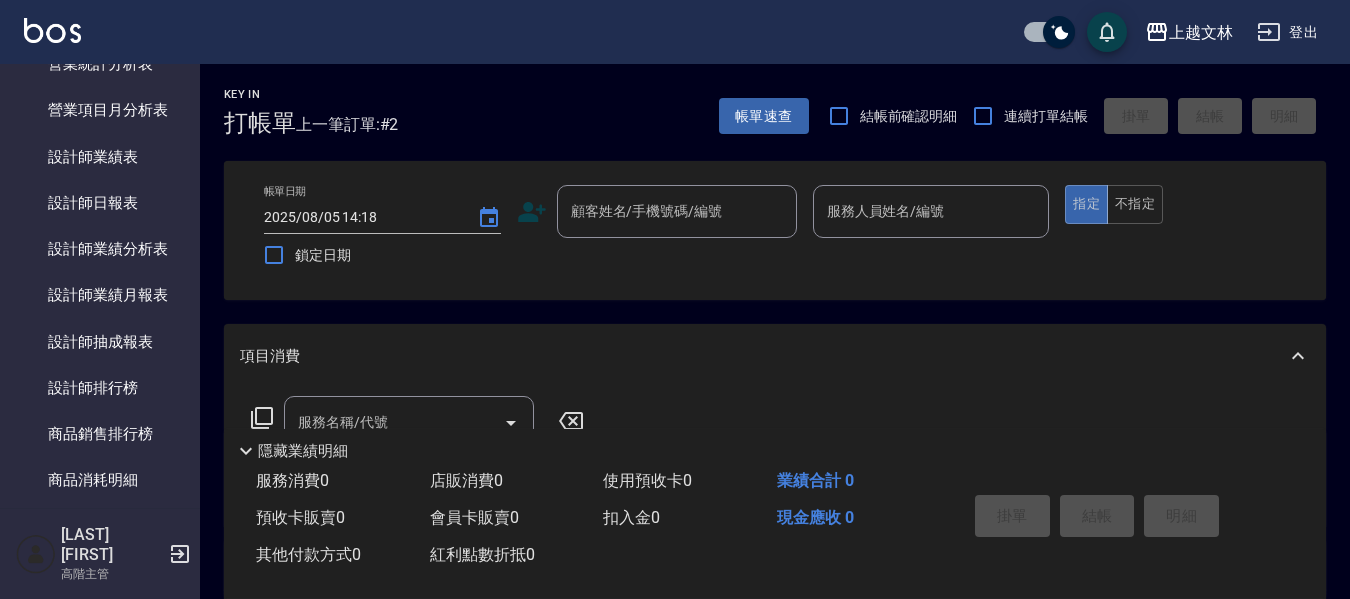 scroll, scrollTop: 900, scrollLeft: 0, axis: vertical 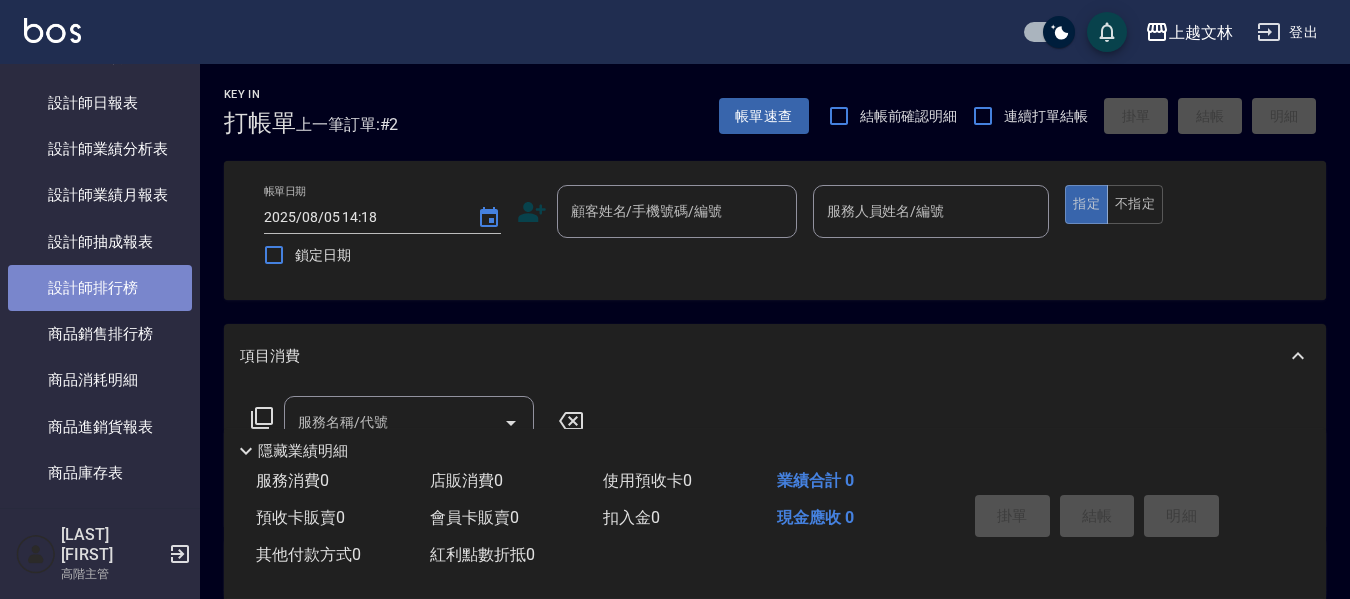 click on "設計師排行榜" at bounding box center (100, 288) 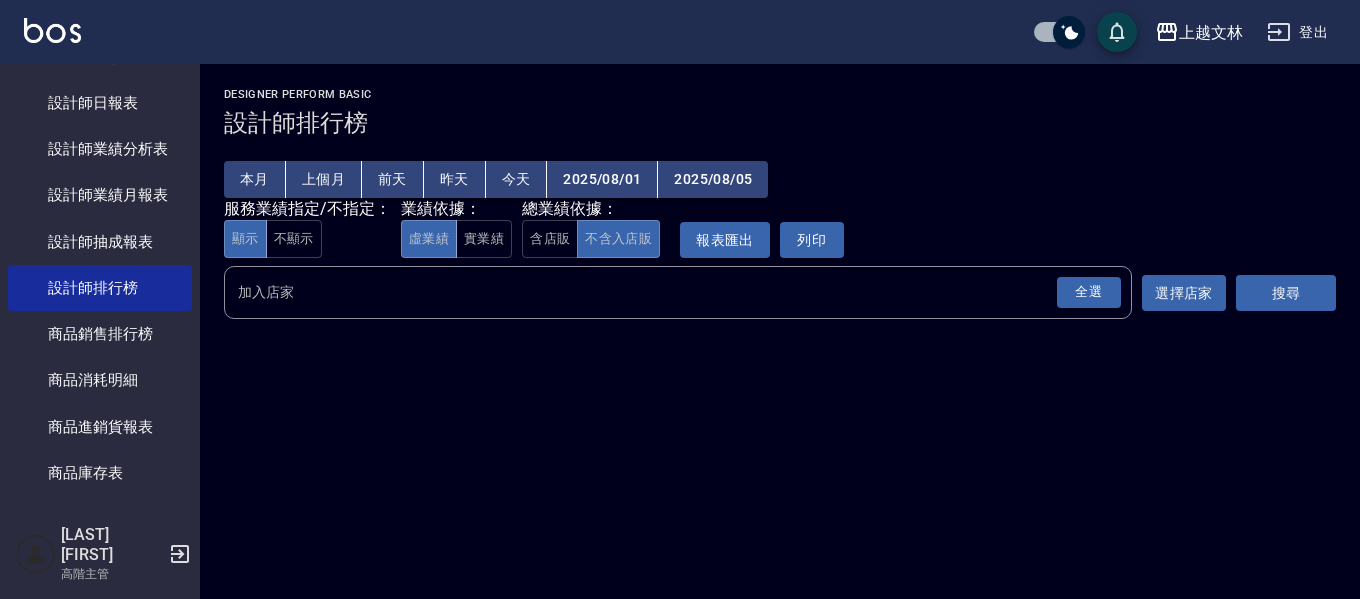 click on "上個月" at bounding box center (324, 179) 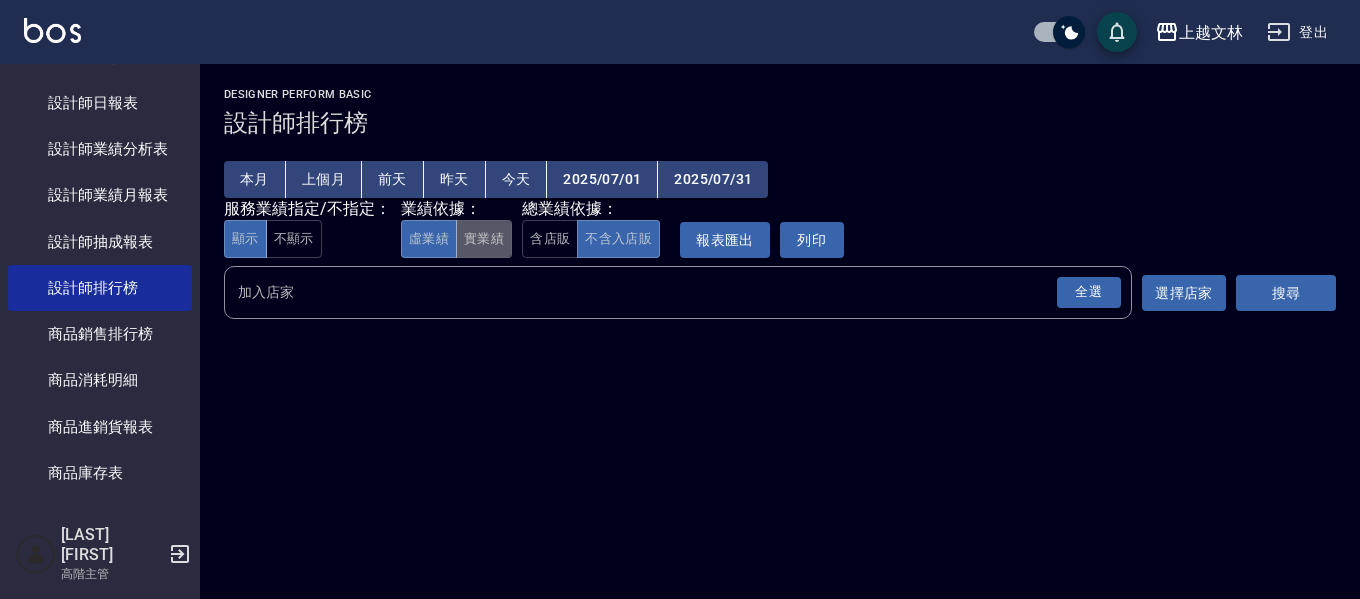 click on "實業績" at bounding box center [484, 239] 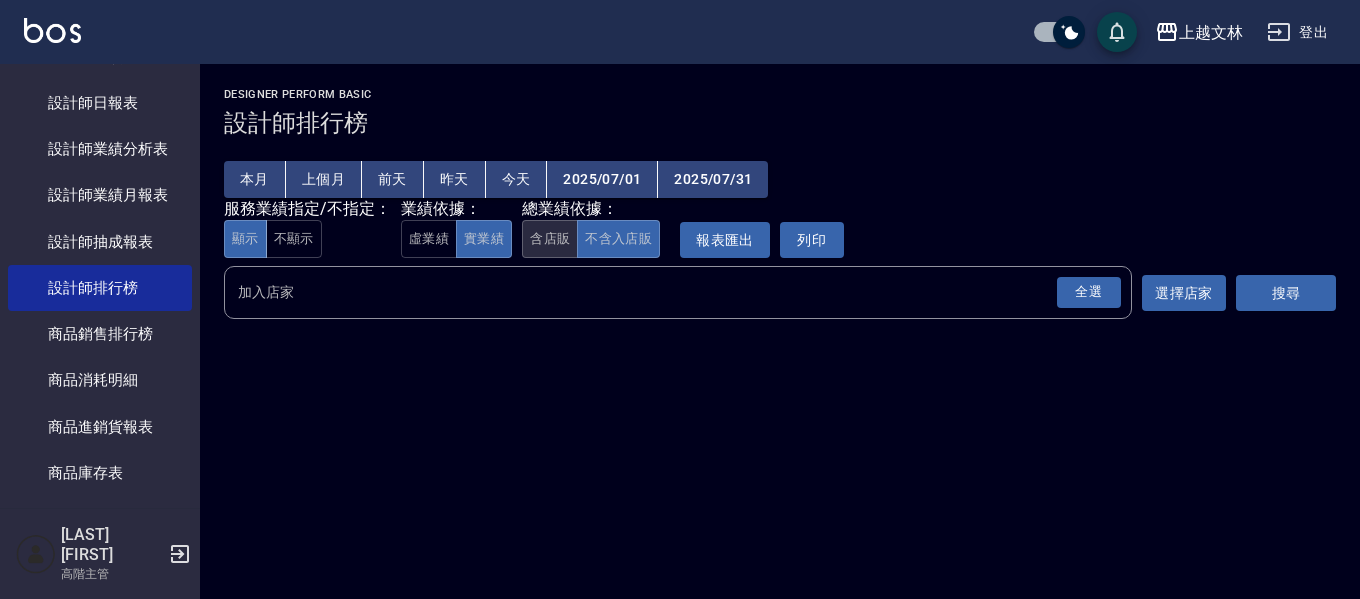 click on "含店販" at bounding box center (550, 239) 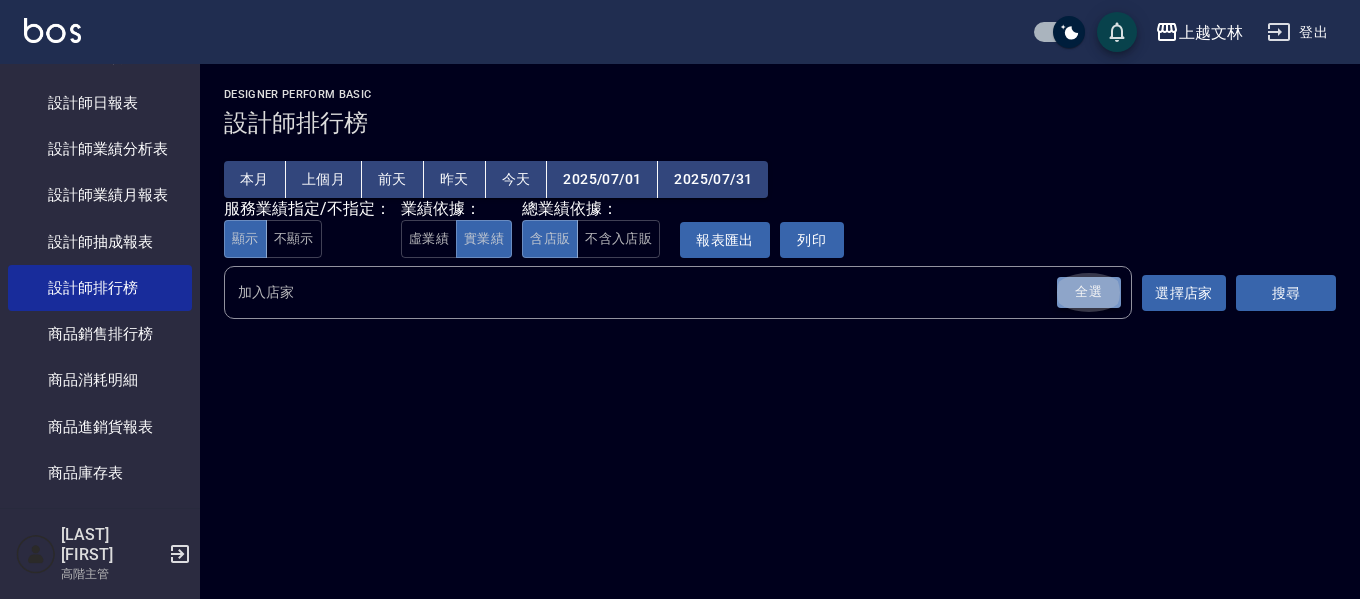 click on "全選" at bounding box center [1089, 292] 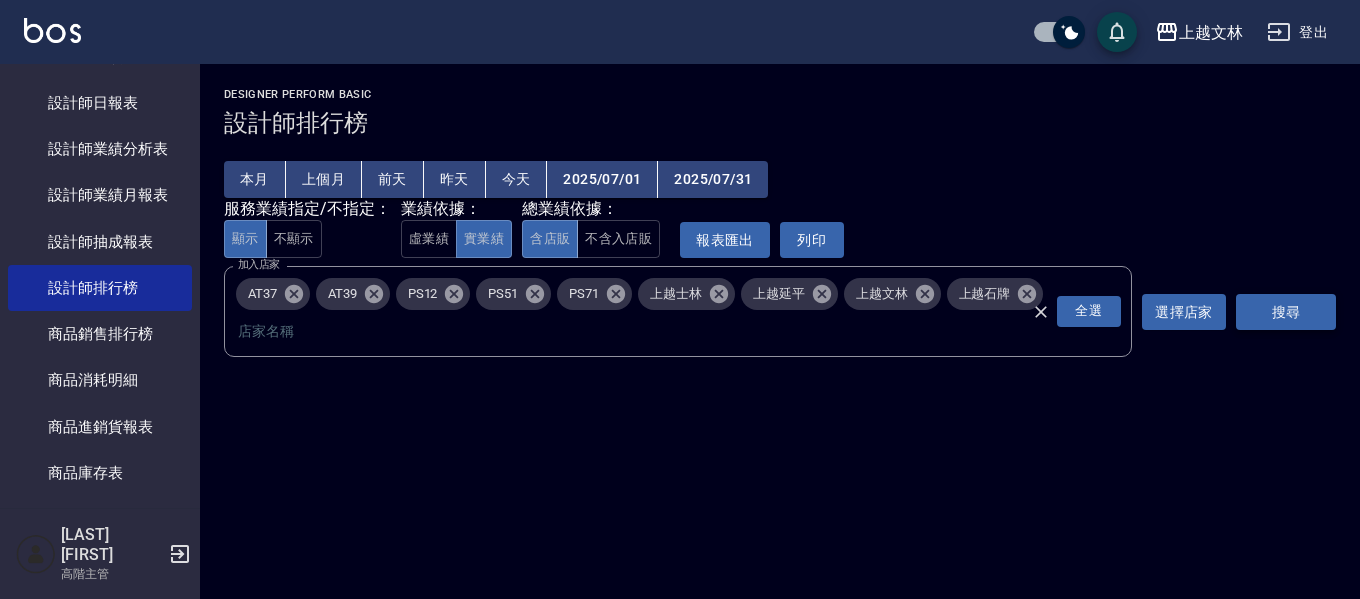 click on "搜尋" at bounding box center (1286, 312) 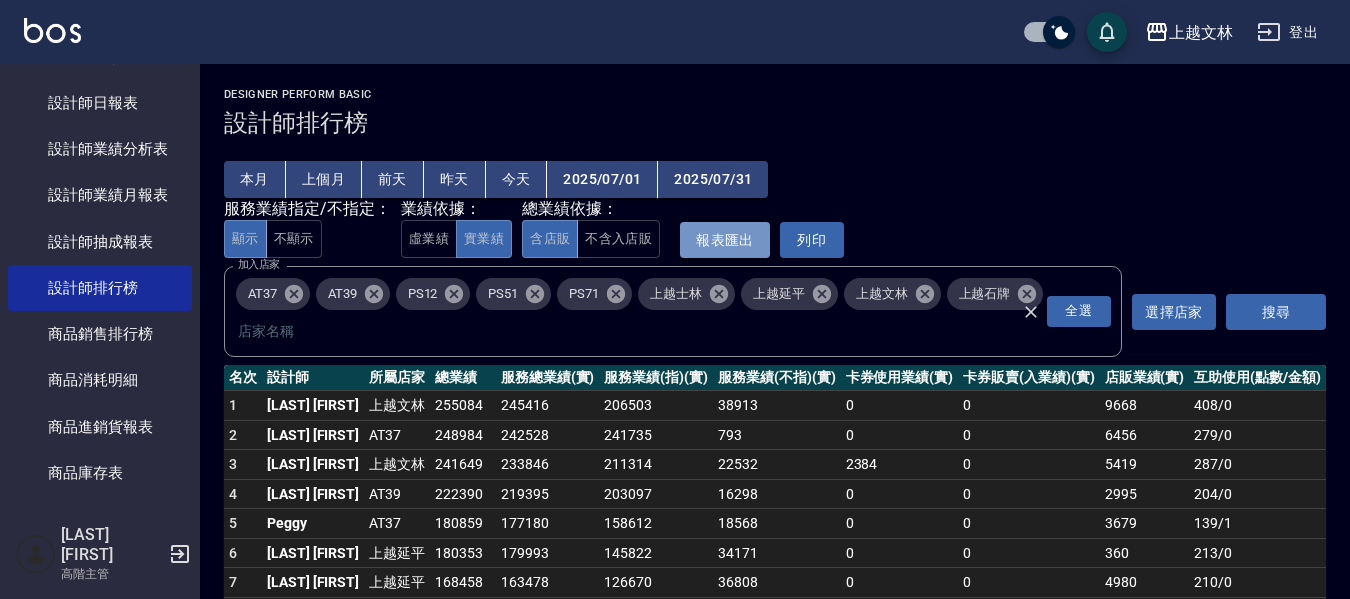 click on "報表匯出" at bounding box center (725, 240) 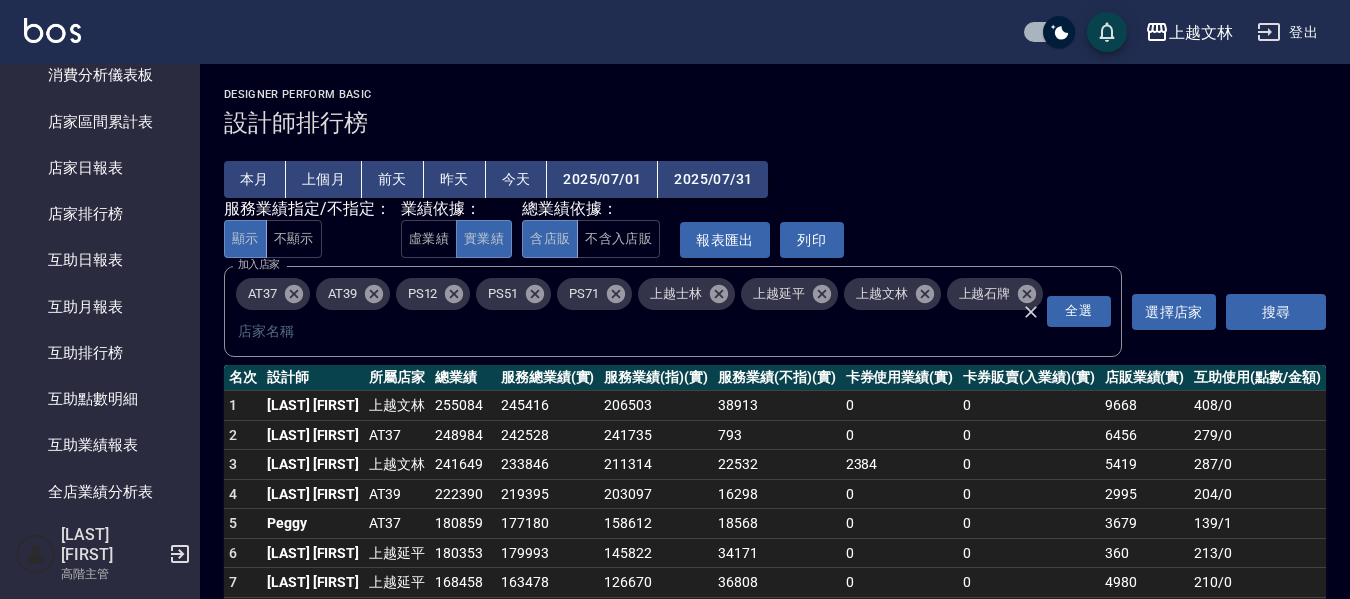 scroll, scrollTop: 200, scrollLeft: 0, axis: vertical 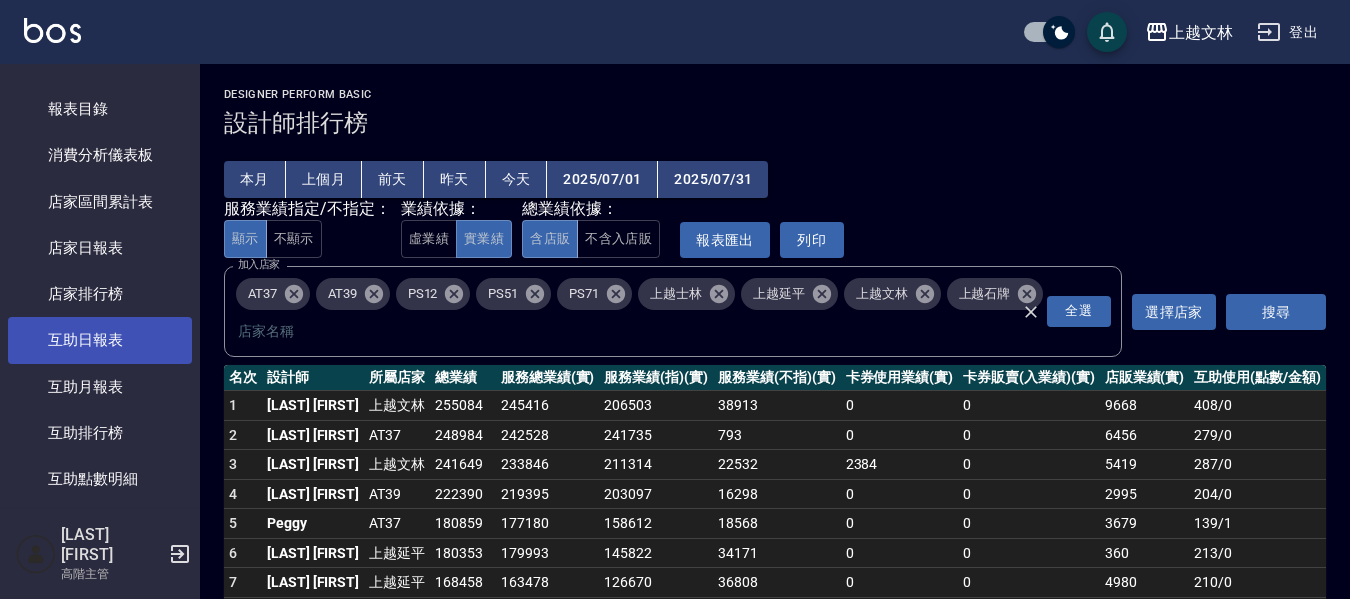 click on "互助日報表" at bounding box center [100, 340] 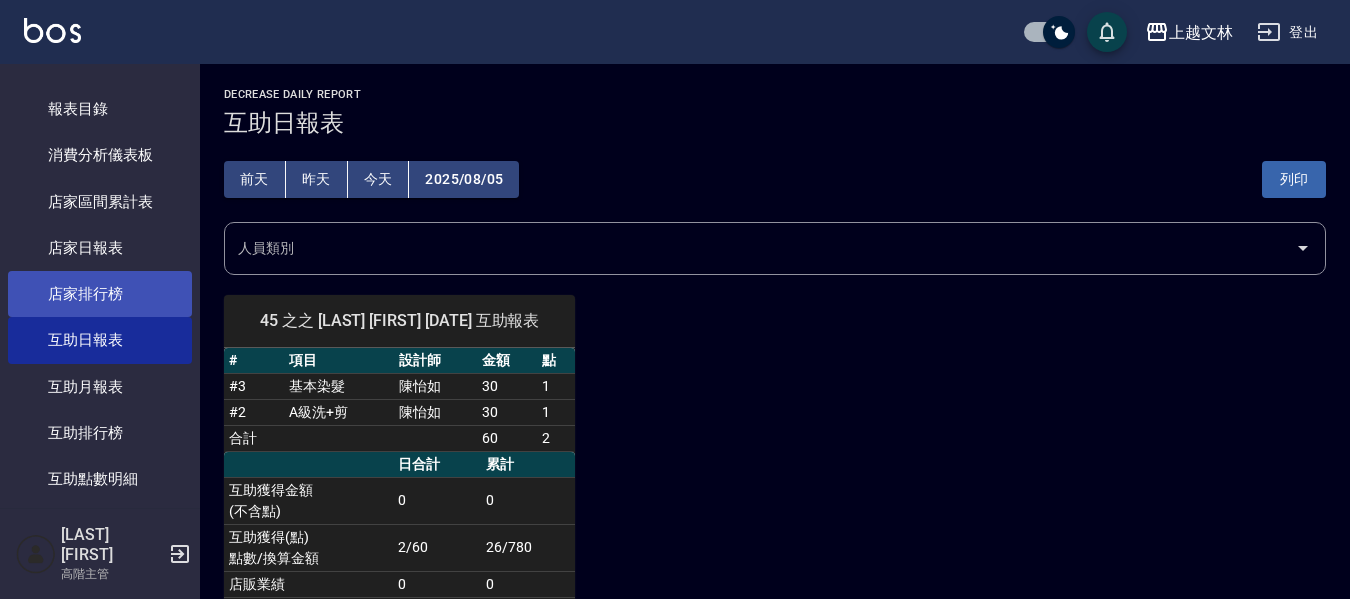click on "店家排行榜" at bounding box center [100, 294] 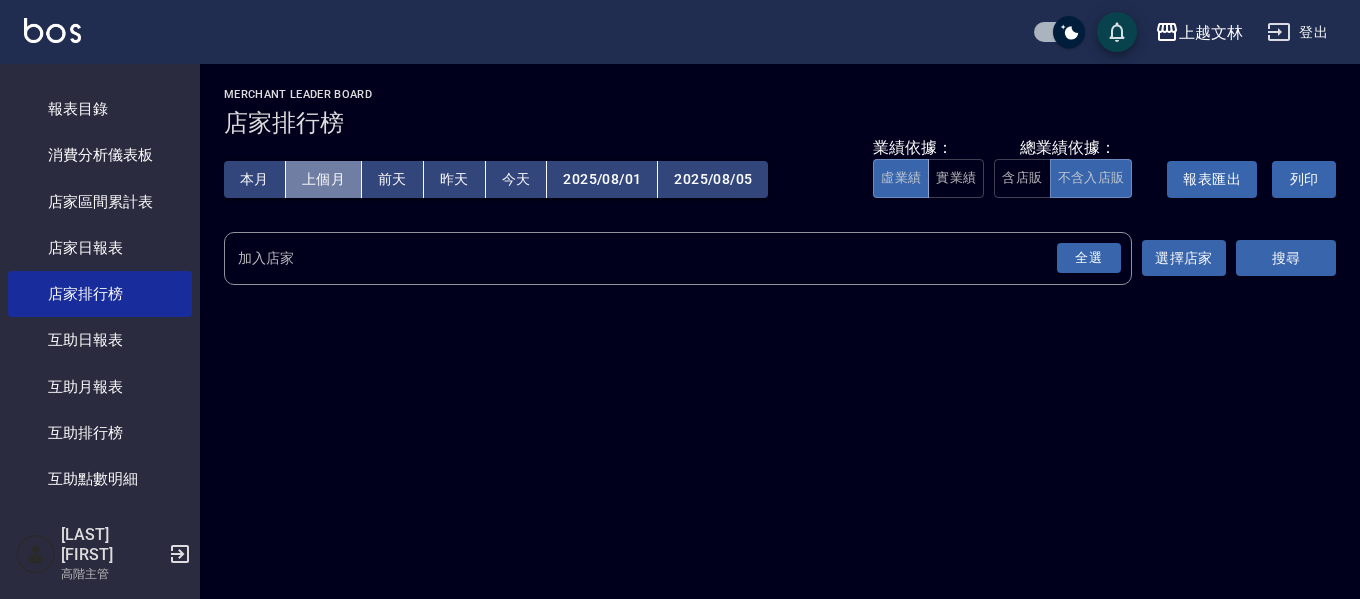 click on "上個月" at bounding box center [324, 179] 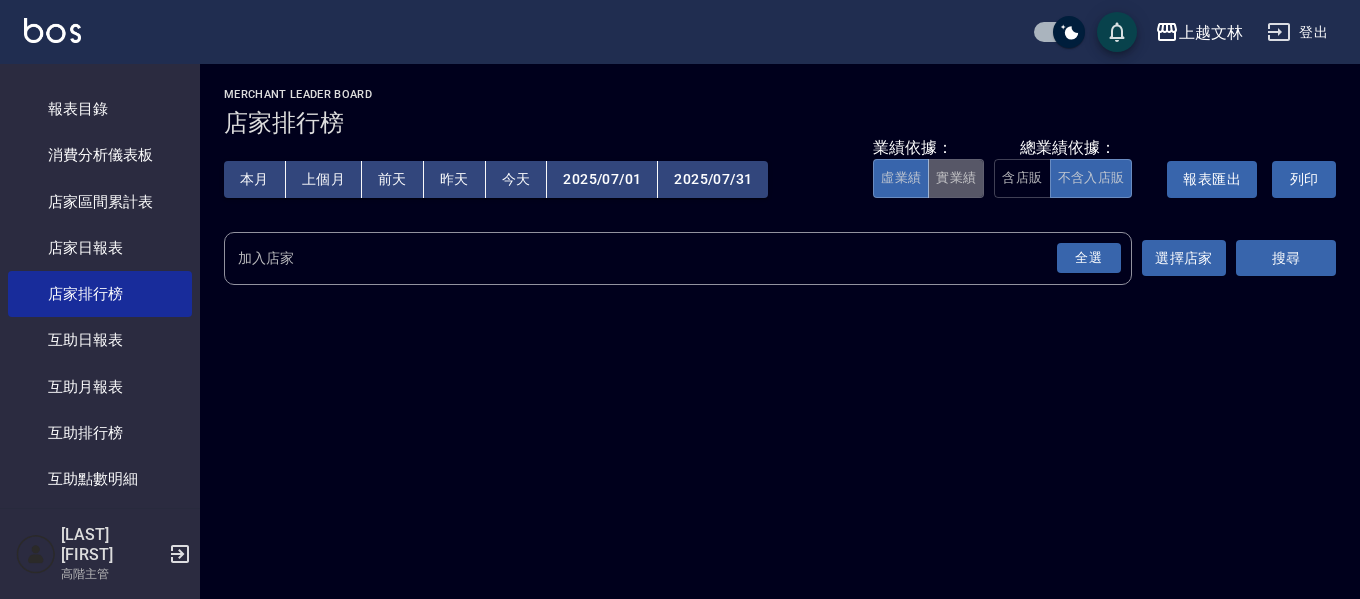 click on "實業績" at bounding box center (956, 178) 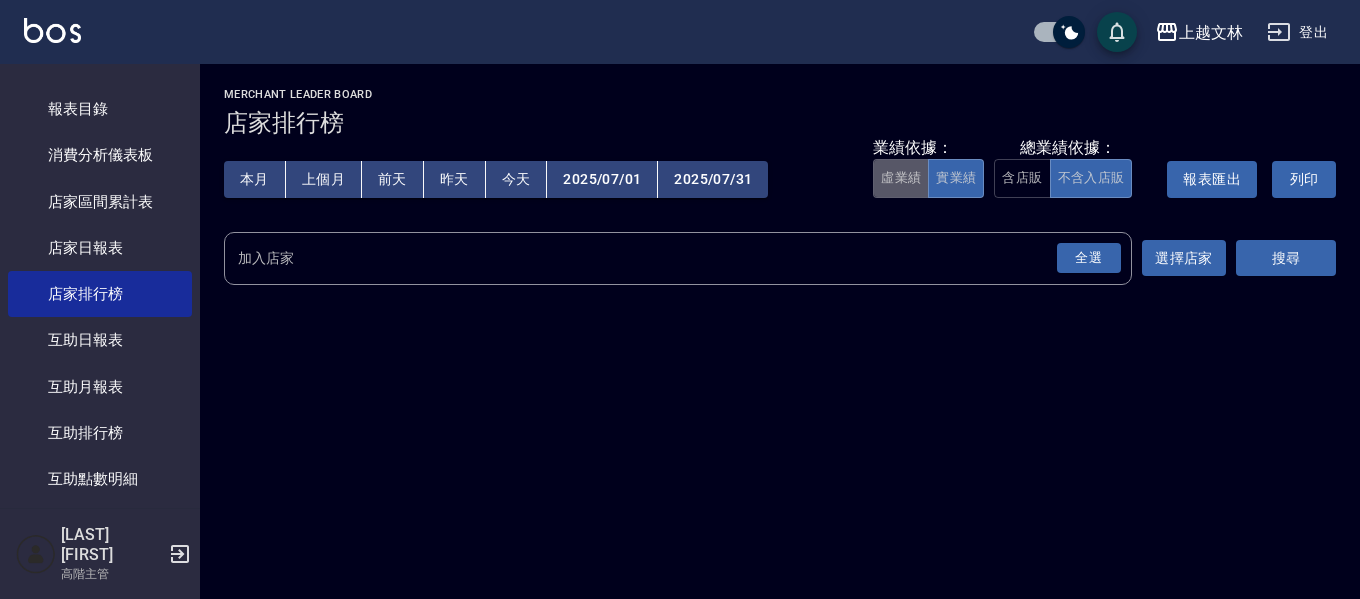 click on "虛業績" at bounding box center [901, 178] 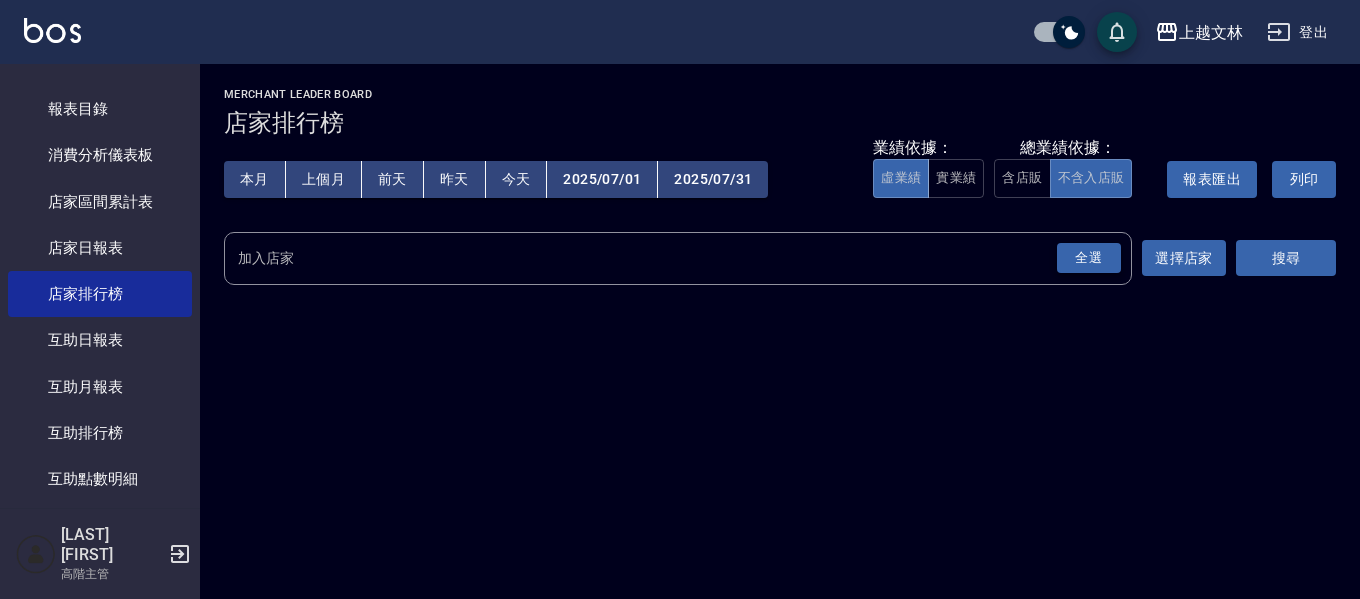 click on "全選" at bounding box center (1089, 258) 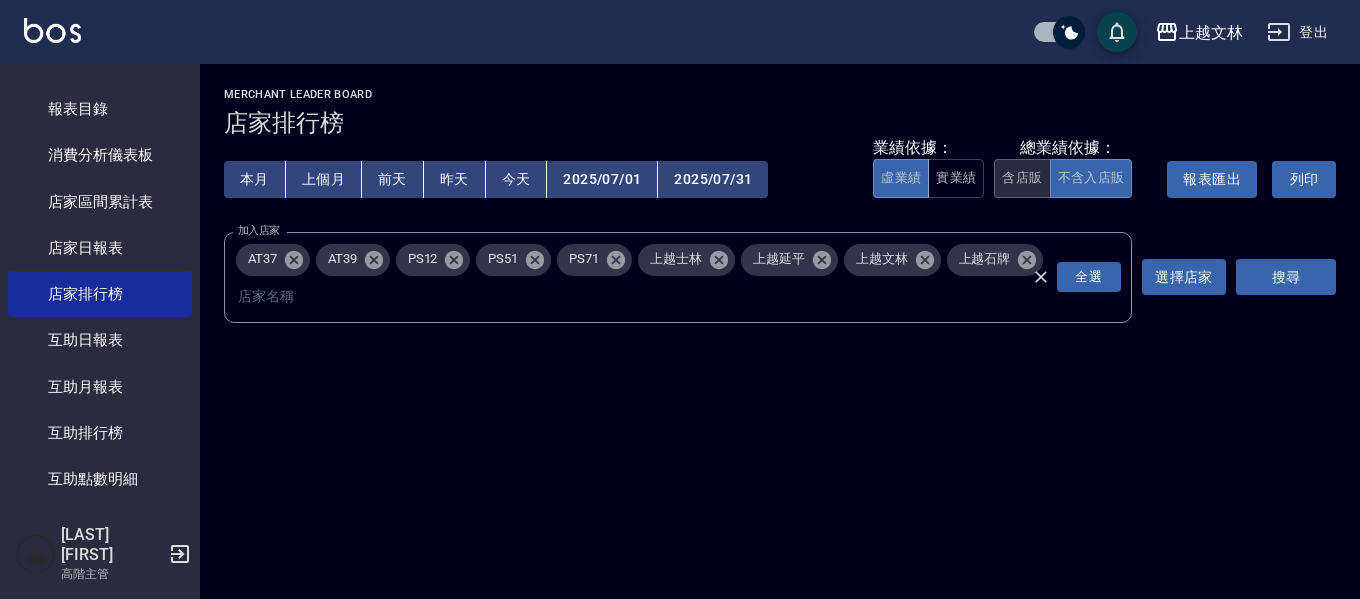 click on "含店販" at bounding box center [1022, 178] 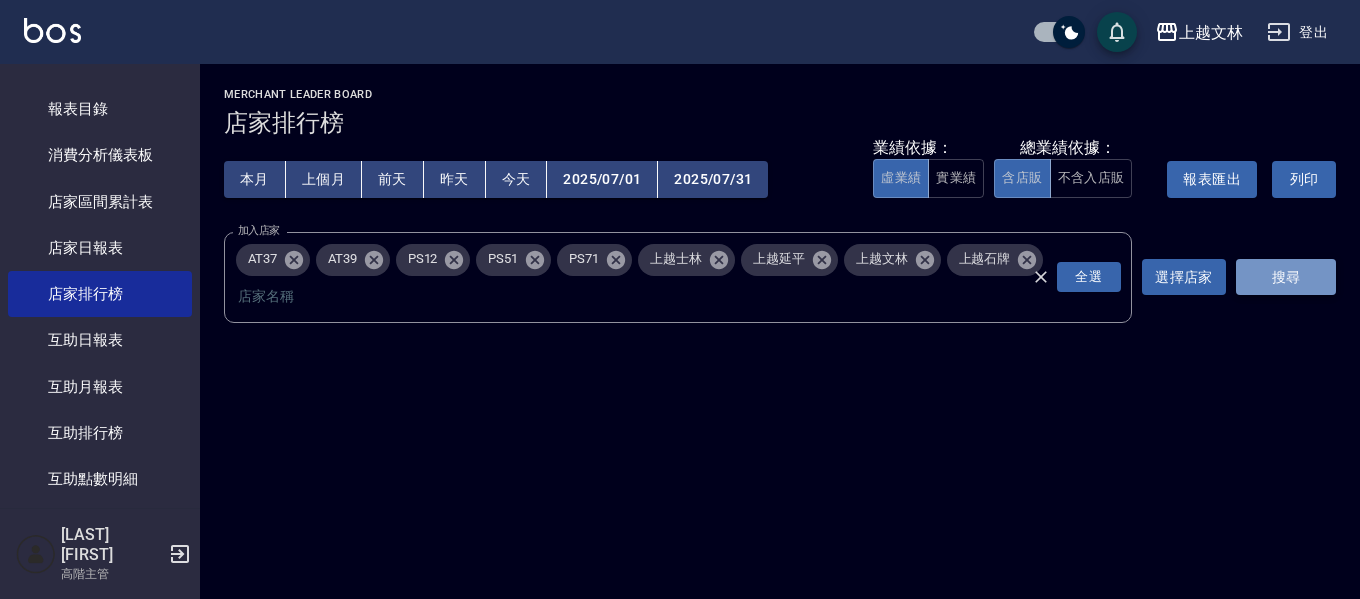 click on "搜尋" at bounding box center [1286, 277] 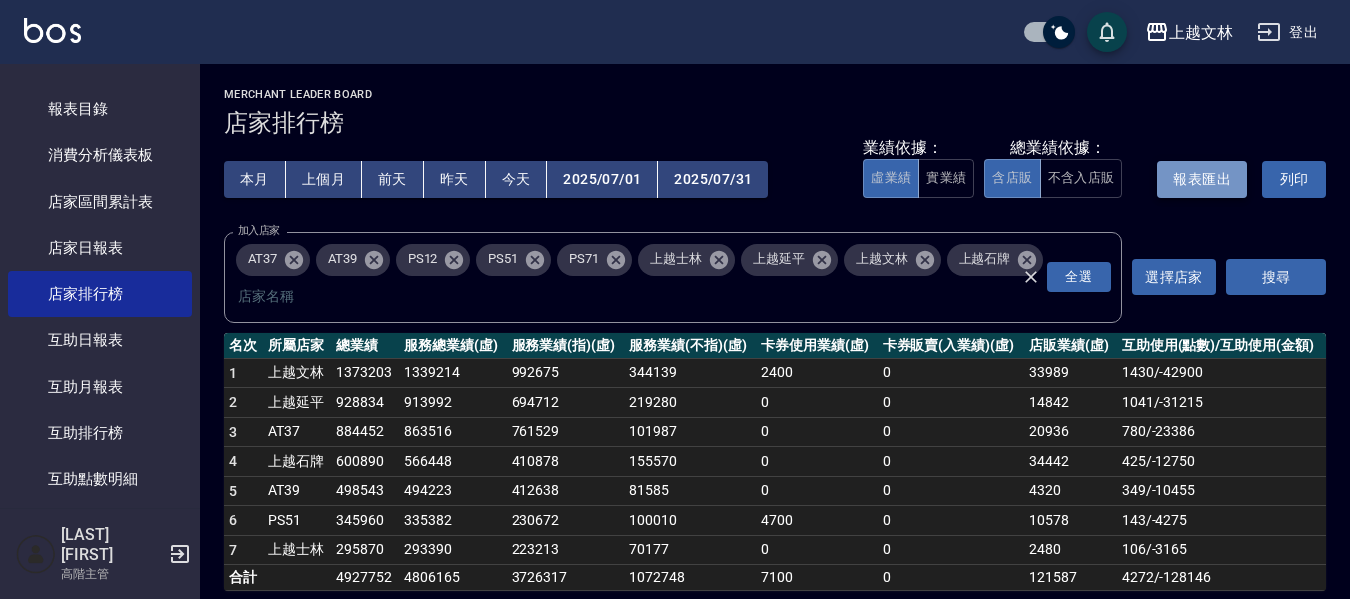 click on "報表匯出" at bounding box center (1202, 179) 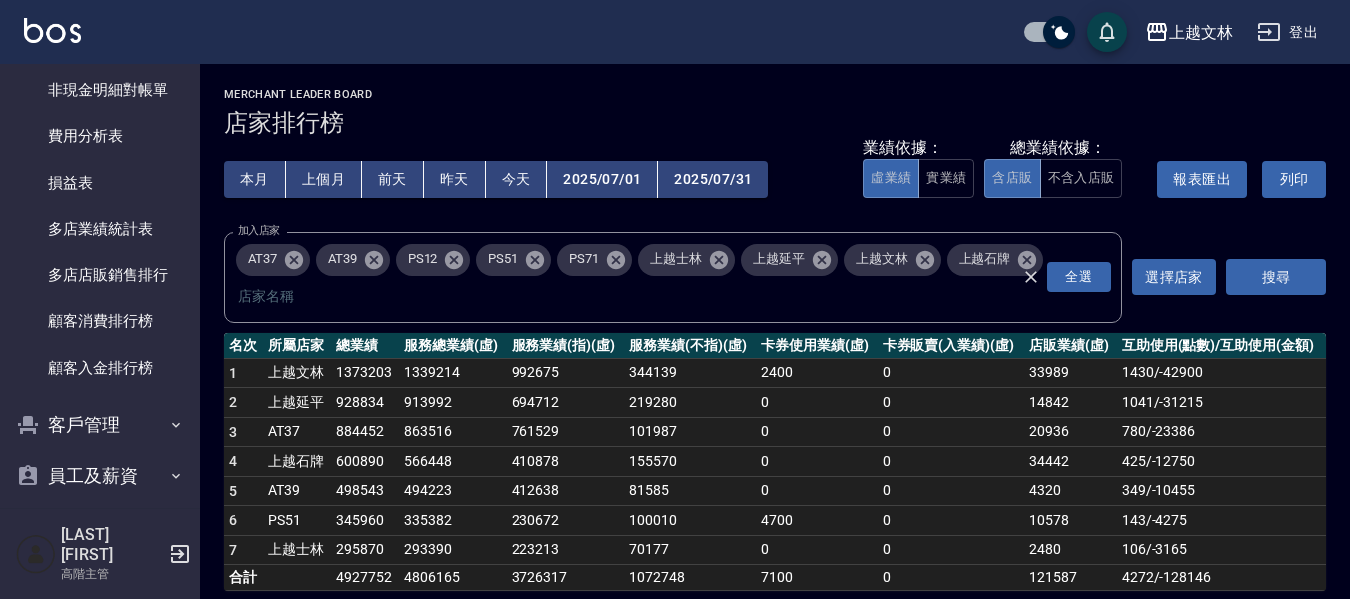 scroll, scrollTop: 1900, scrollLeft: 0, axis: vertical 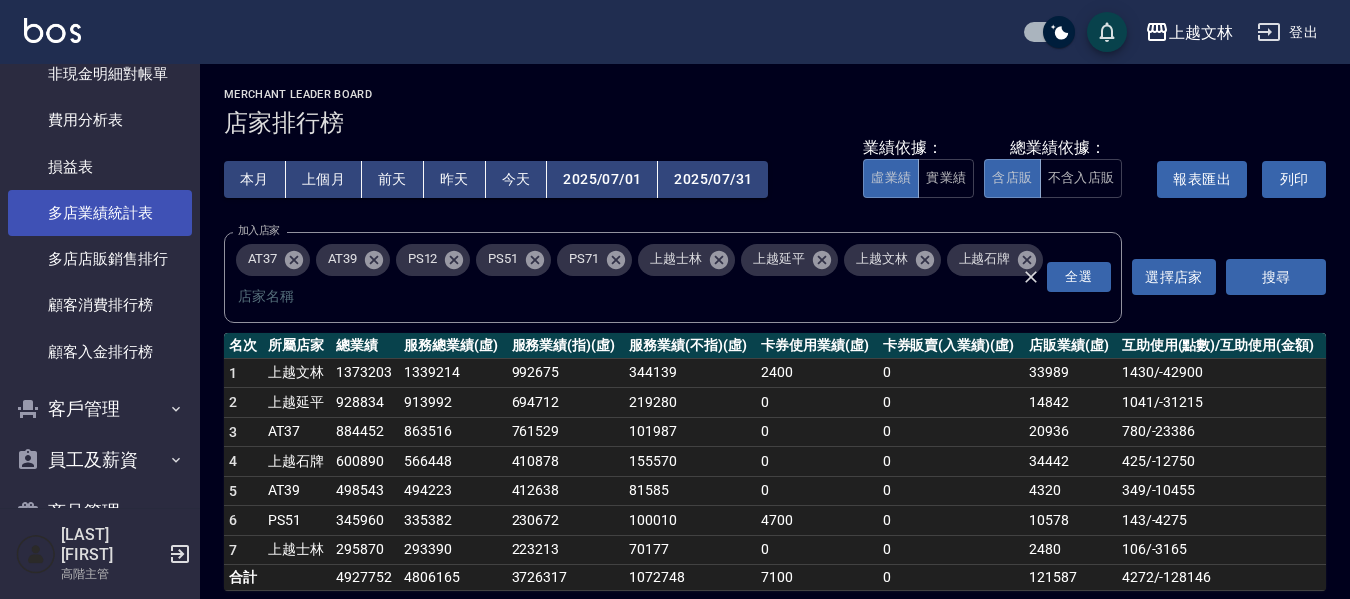 click on "多店業績統計表" at bounding box center (100, 213) 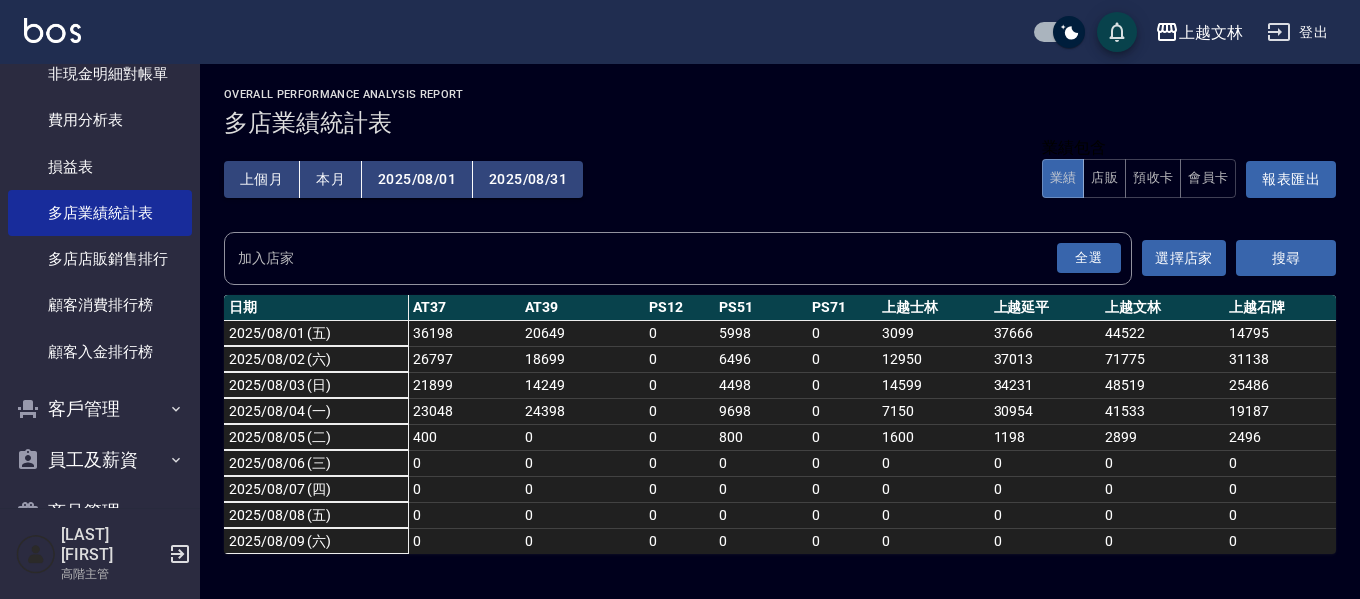 click on "上個月" at bounding box center [262, 179] 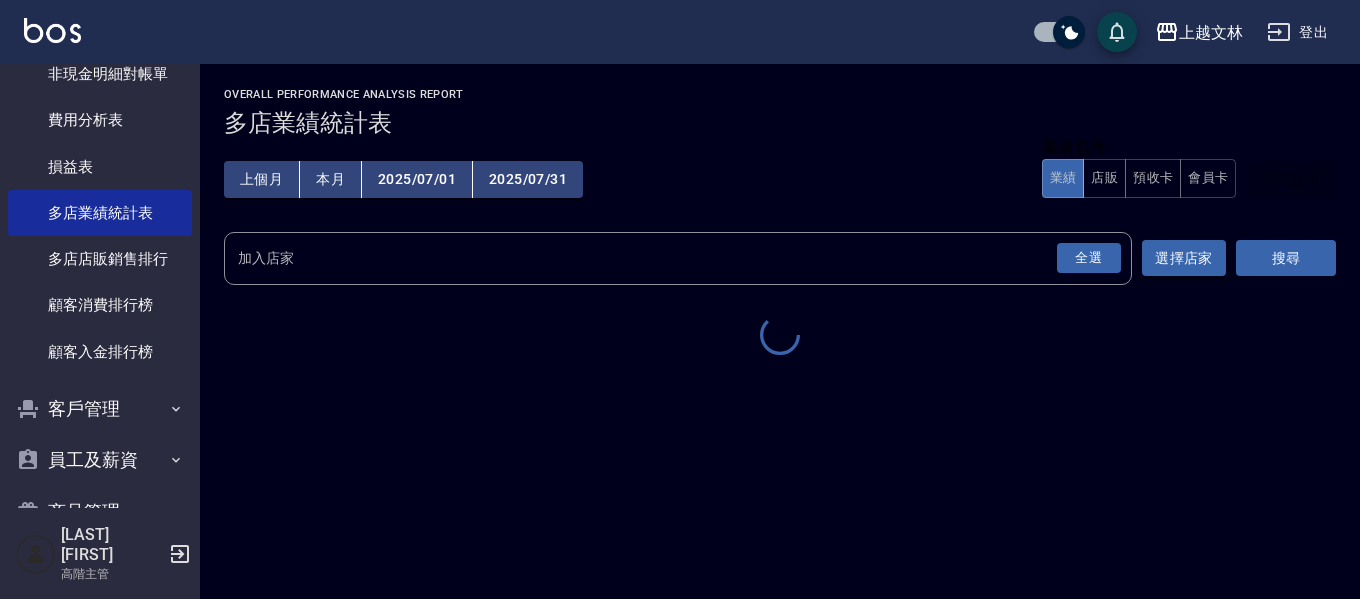 click on "全選" at bounding box center (1089, 258) 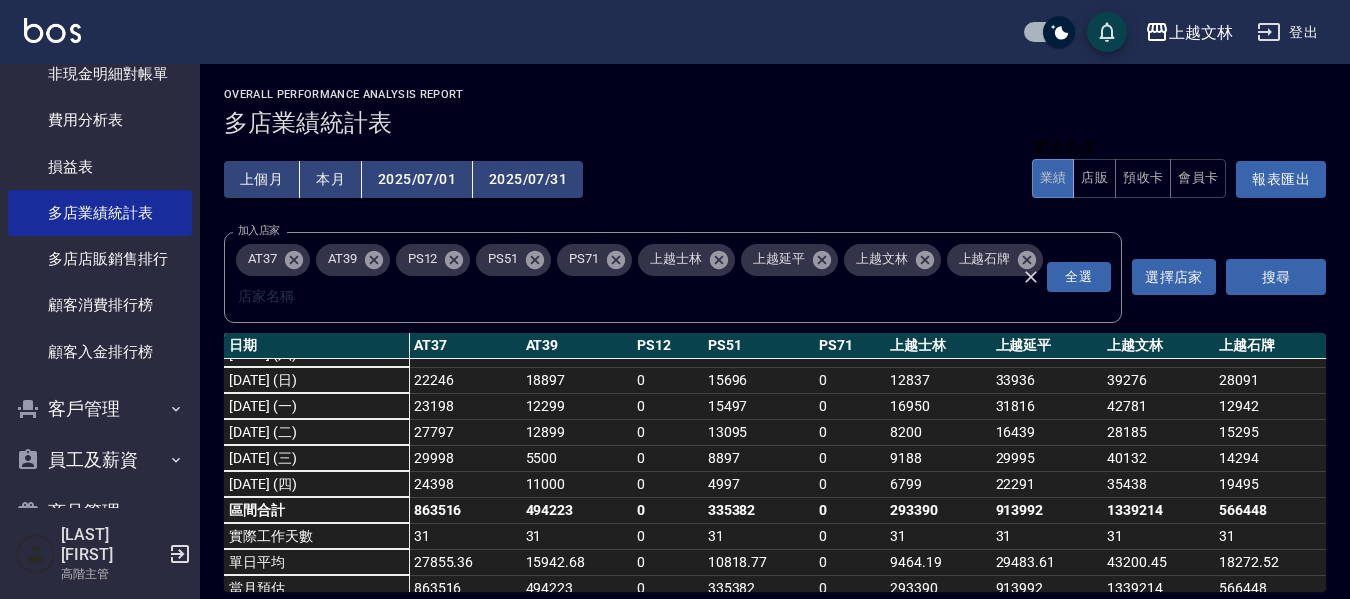 scroll, scrollTop: 692, scrollLeft: 0, axis: vertical 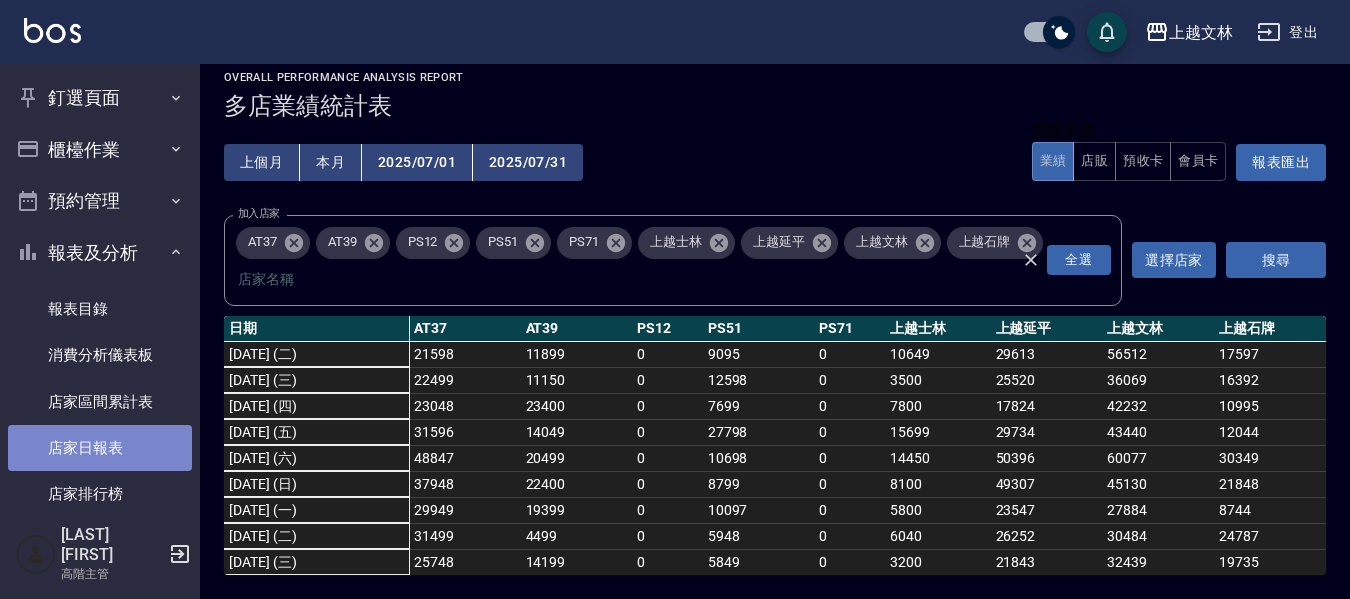 click on "店家日報表" at bounding box center (100, 448) 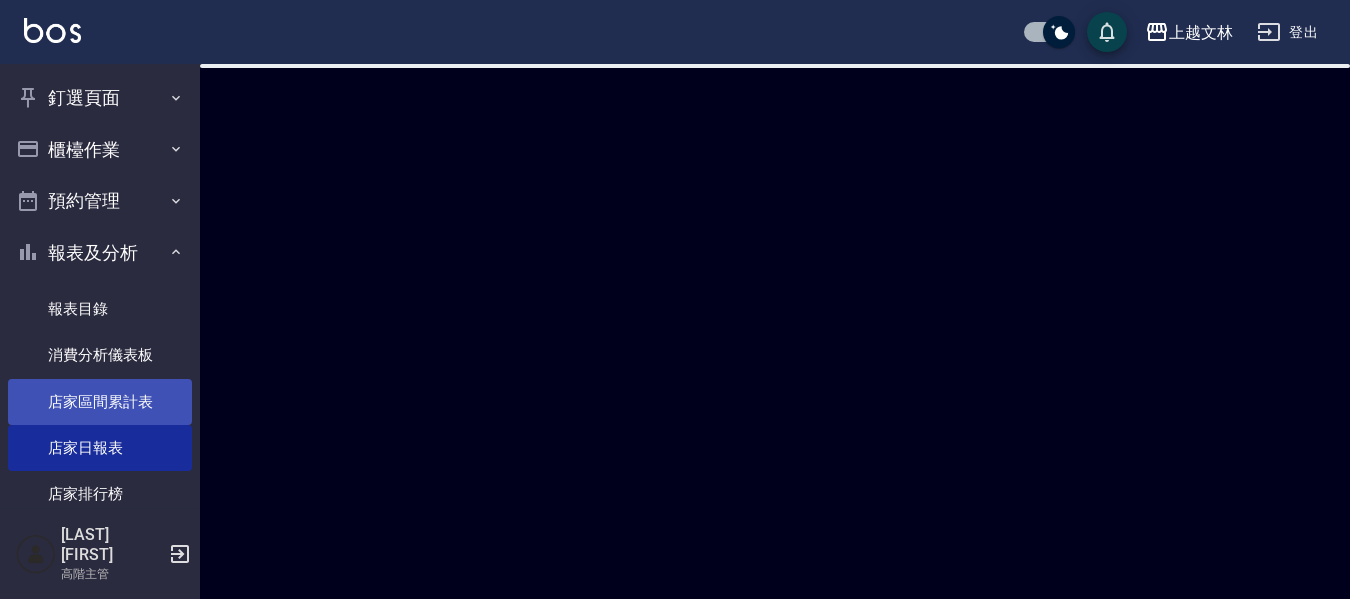 scroll, scrollTop: 0, scrollLeft: 0, axis: both 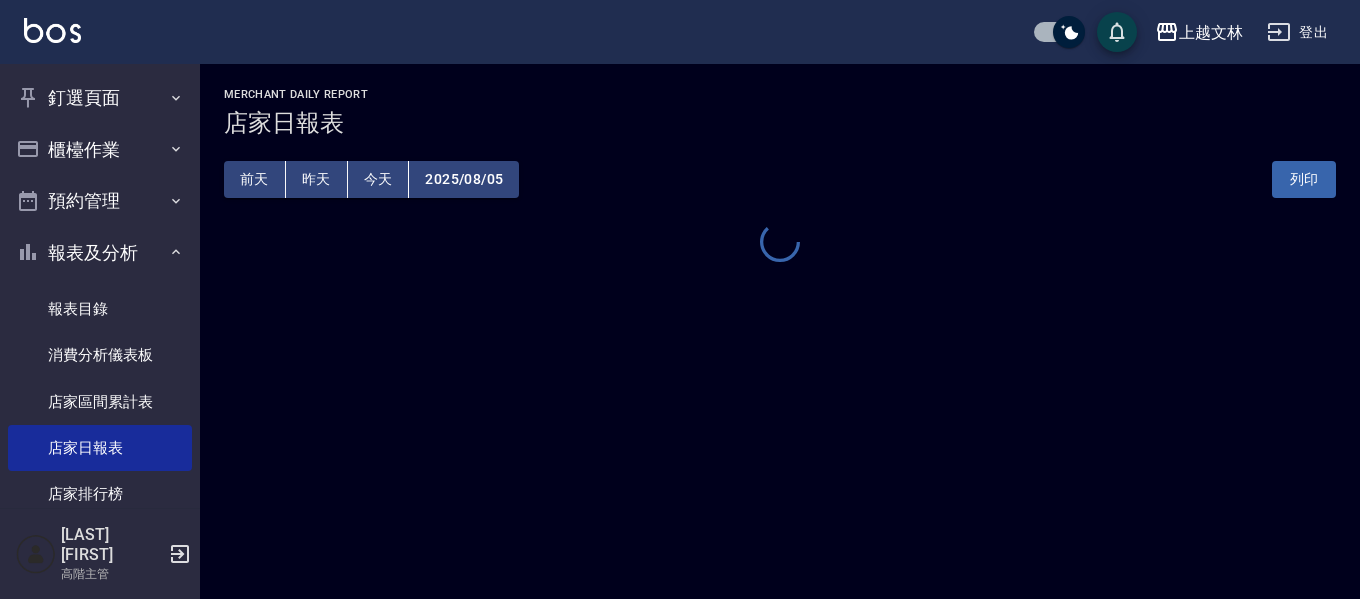 click on "2025/08/05" at bounding box center (464, 179) 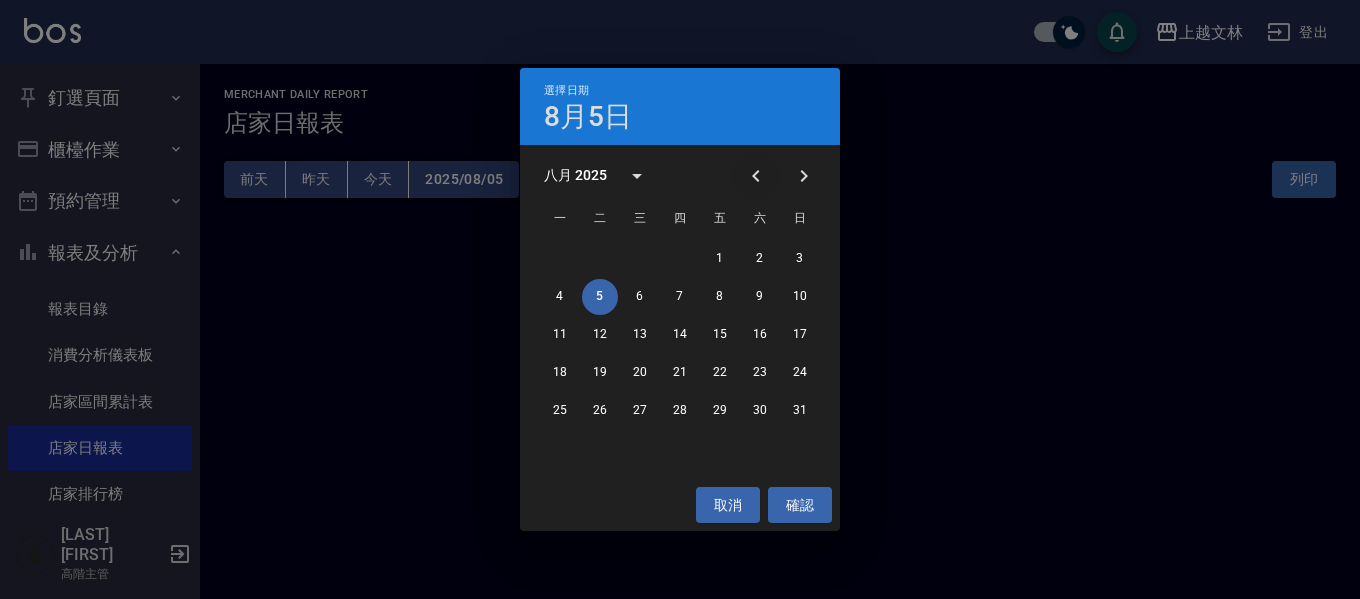drag, startPoint x: 772, startPoint y: 178, endPoint x: 768, endPoint y: 195, distance: 17.464249 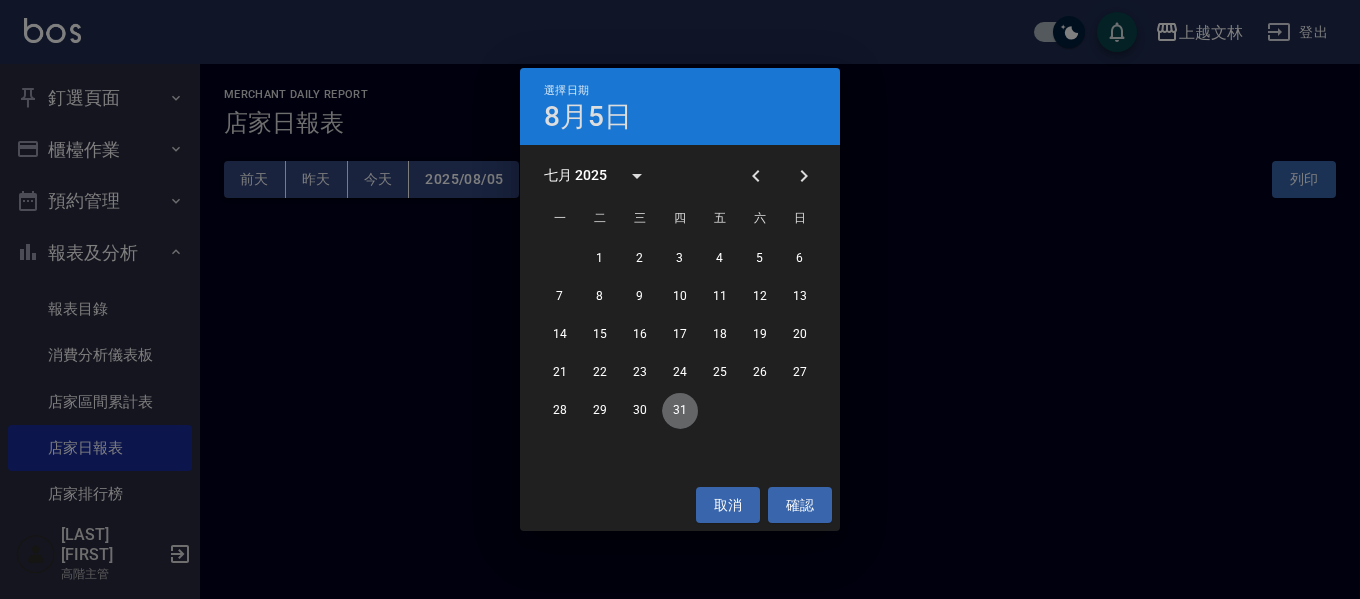 click on "31" at bounding box center [680, 411] 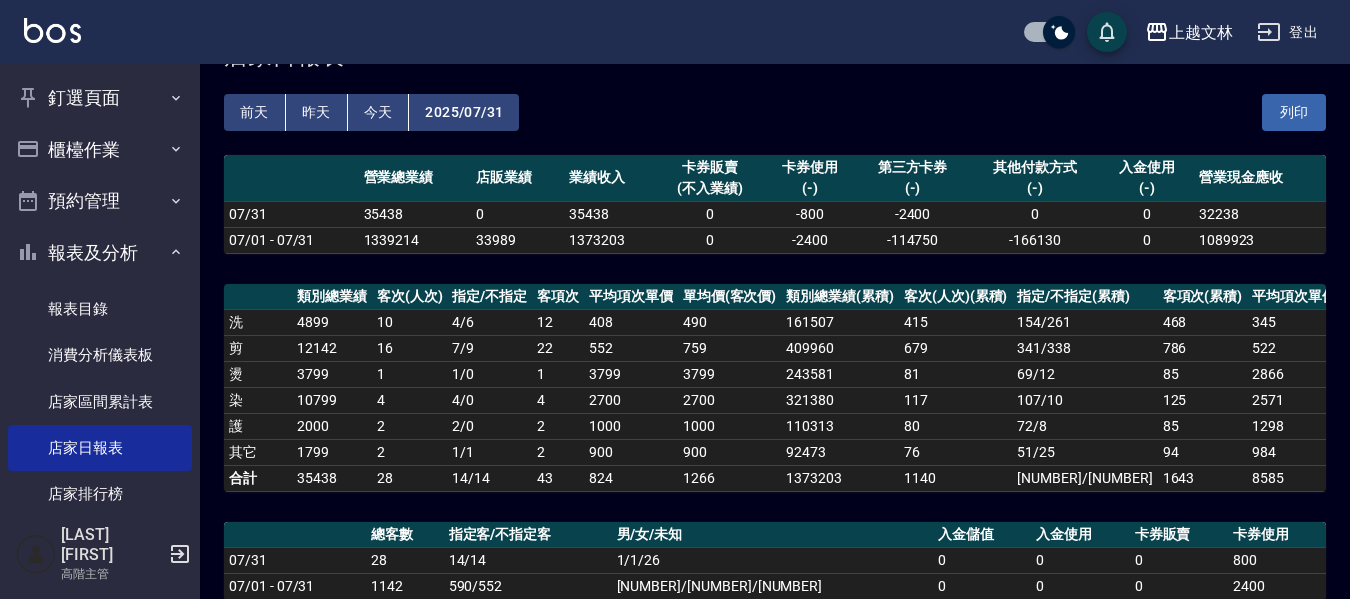 scroll, scrollTop: 100, scrollLeft: 0, axis: vertical 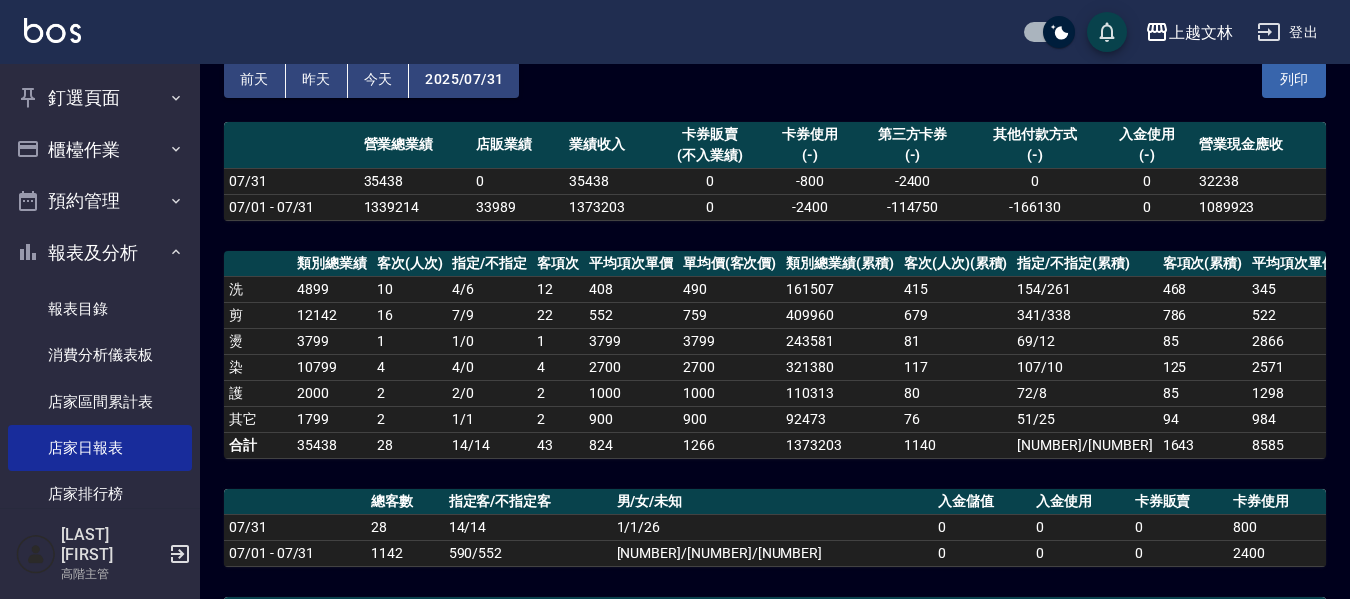 drag, startPoint x: 1161, startPoint y: 108, endPoint x: 1230, endPoint y: 194, distance: 110.25879 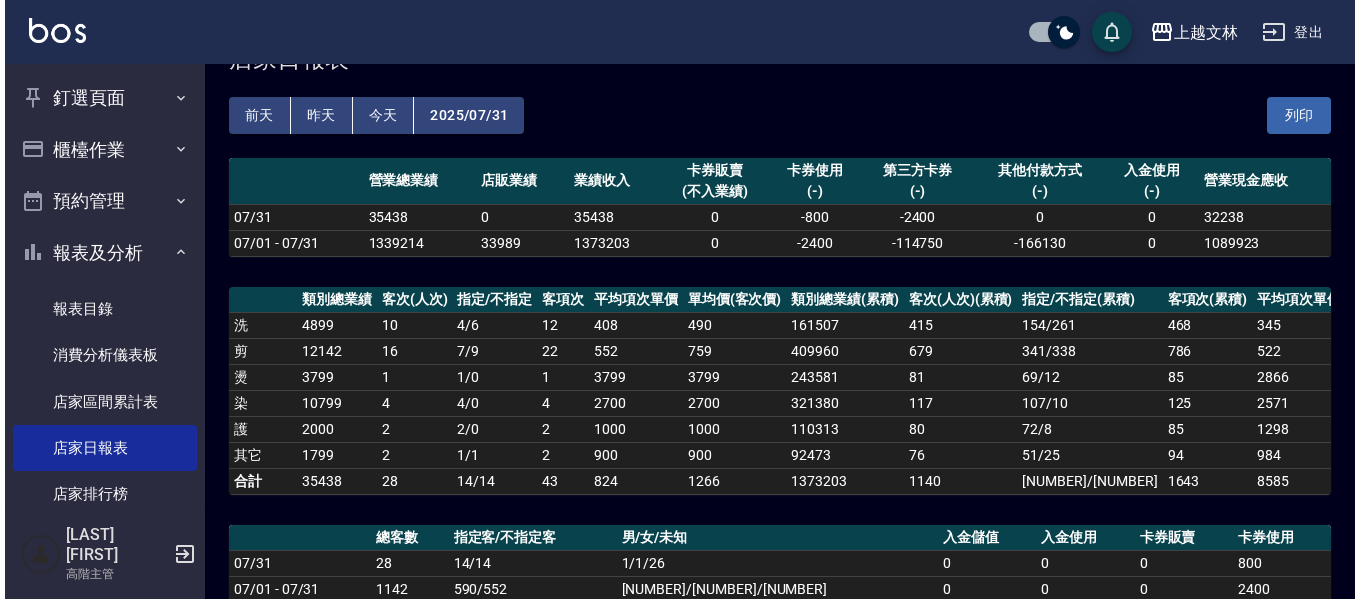 scroll, scrollTop: 164, scrollLeft: 0, axis: vertical 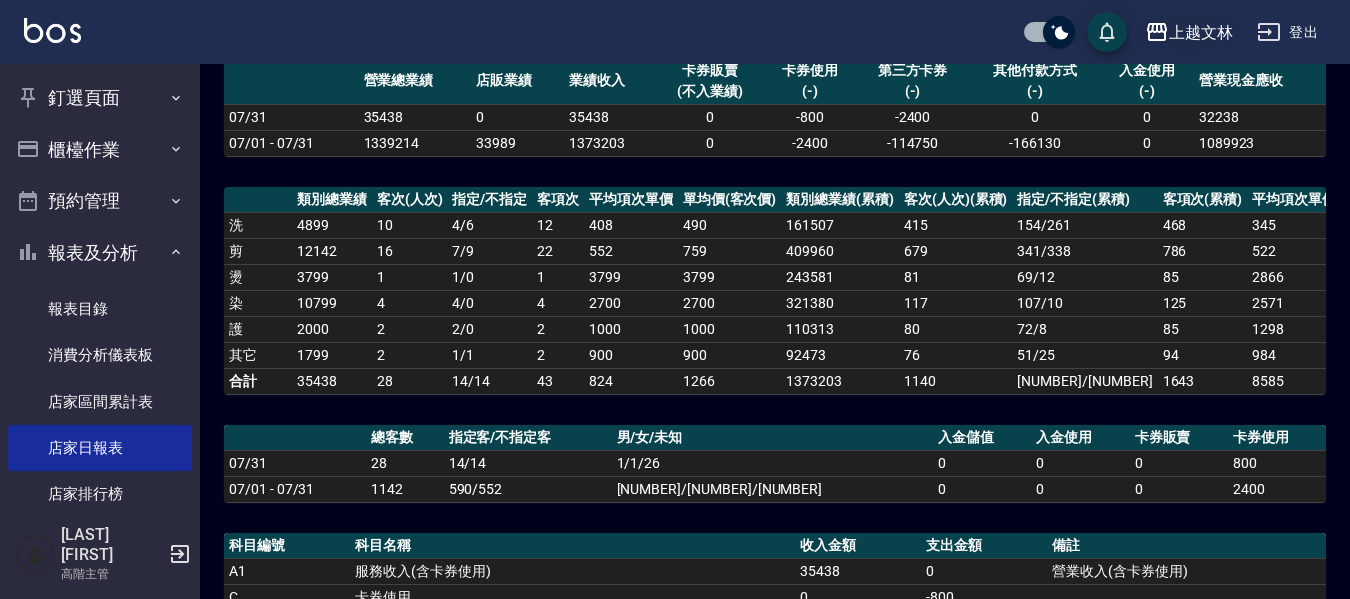 click on "上越文林" at bounding box center (1201, 32) 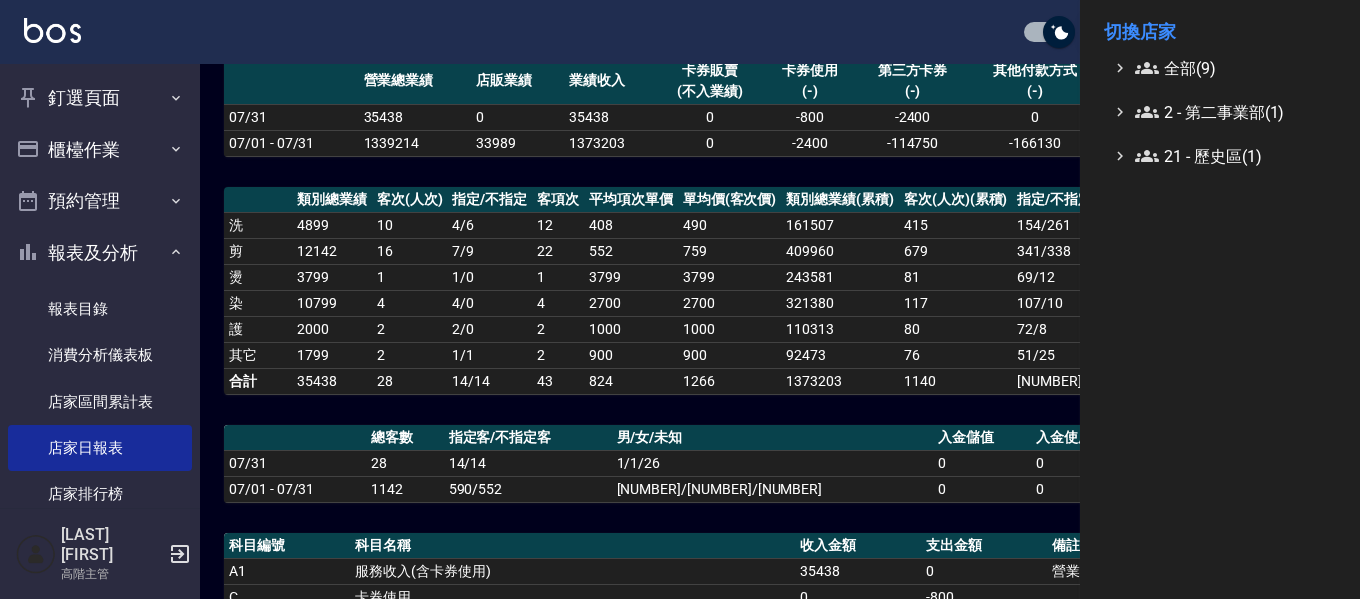drag, startPoint x: 1202, startPoint y: 35, endPoint x: 1209, endPoint y: 51, distance: 17.464249 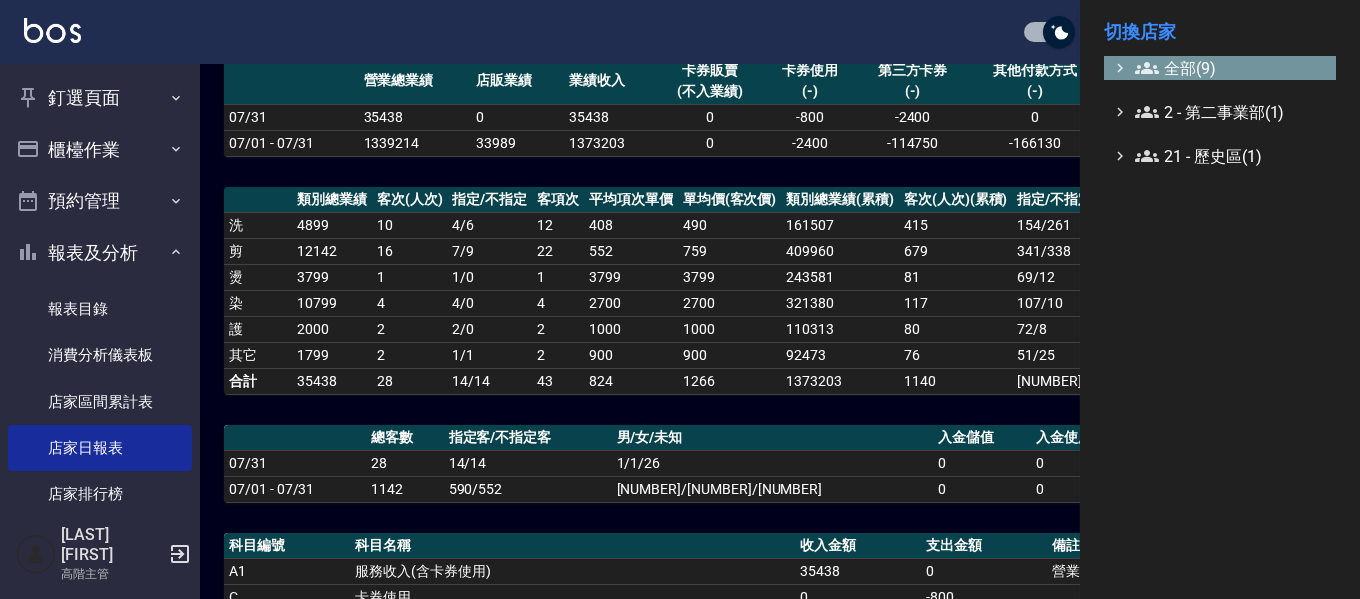 click on "全部(9)" at bounding box center [1231, 68] 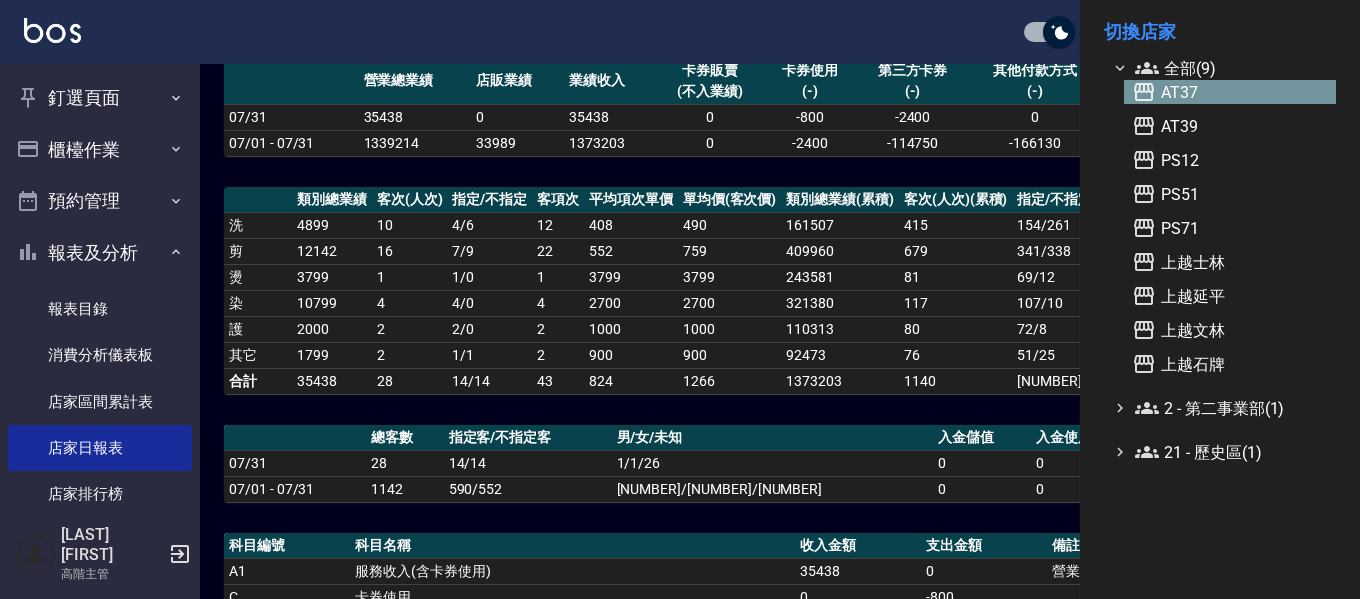 click on "AT37" at bounding box center [1230, 92] 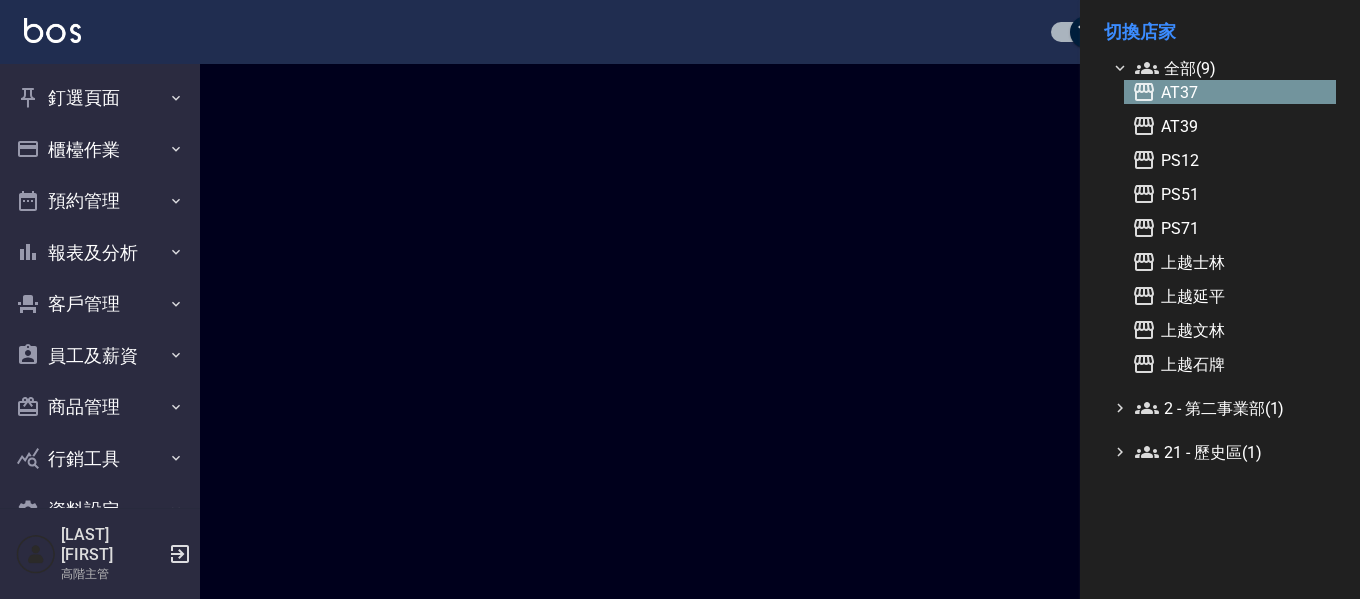 scroll, scrollTop: 0, scrollLeft: 0, axis: both 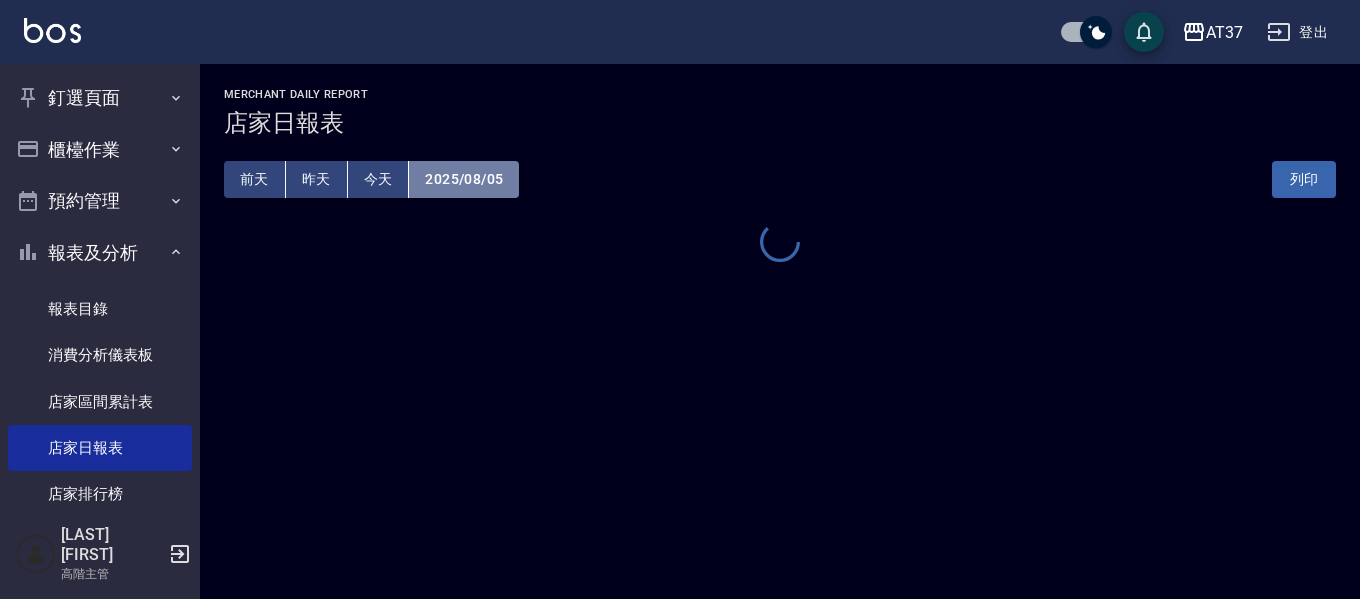 click on "2025/08/05" at bounding box center (464, 179) 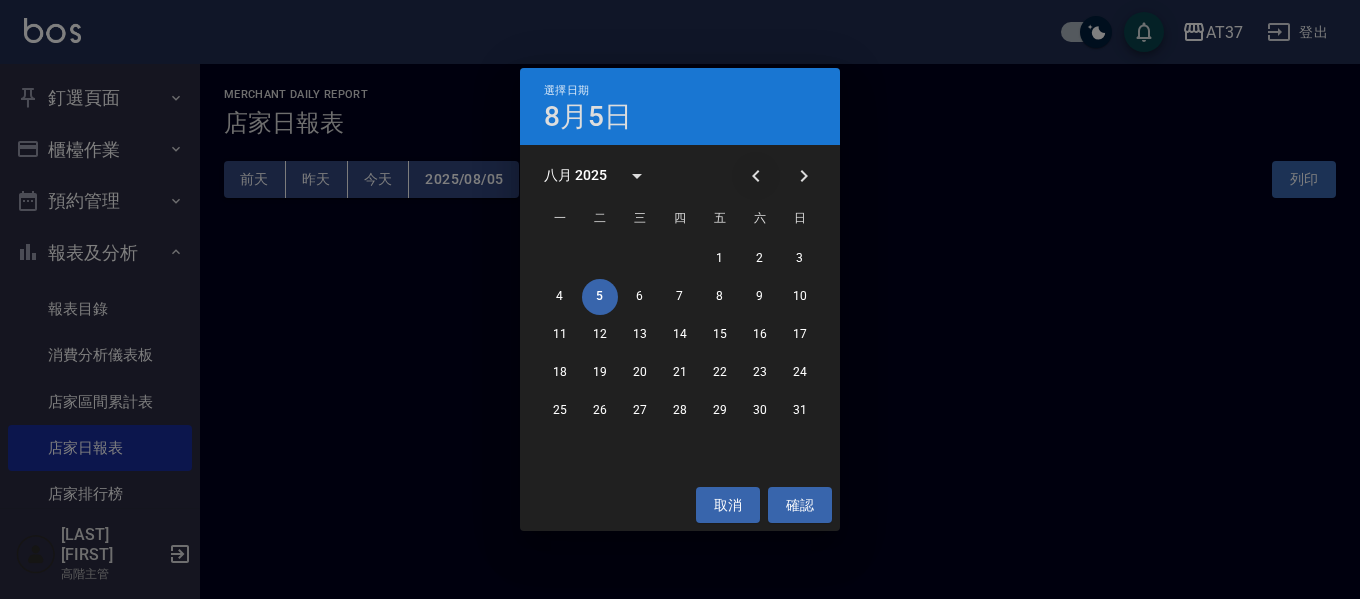 click 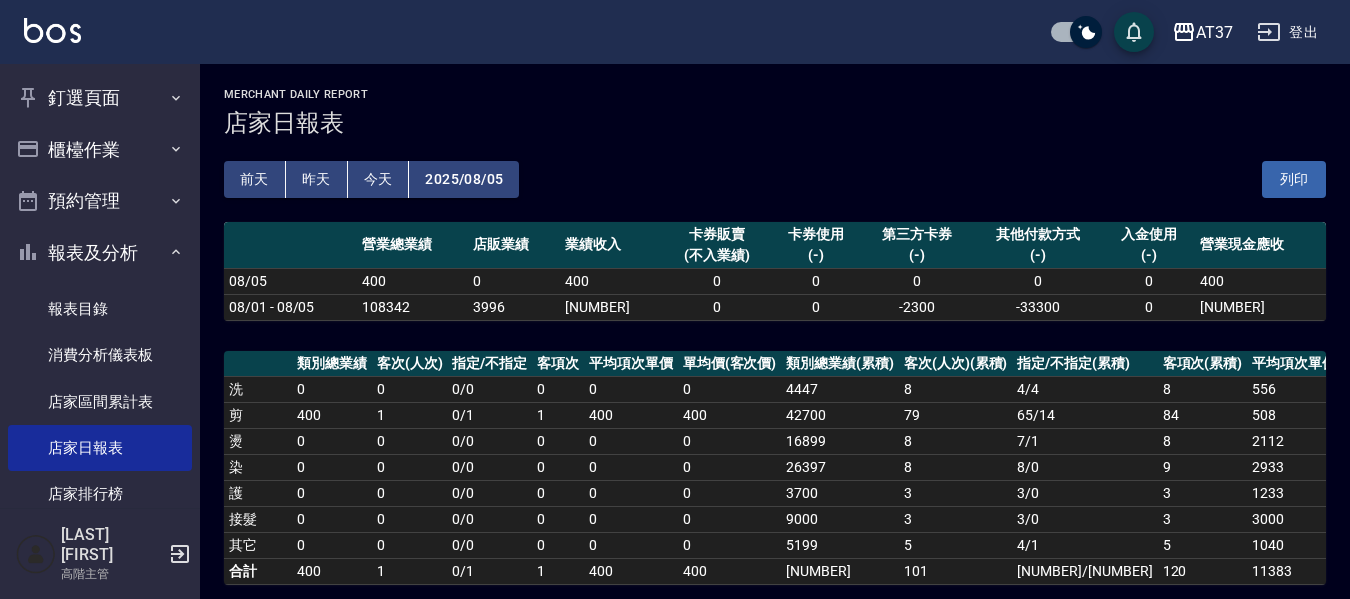 click on "2025/08/05" at bounding box center [464, 179] 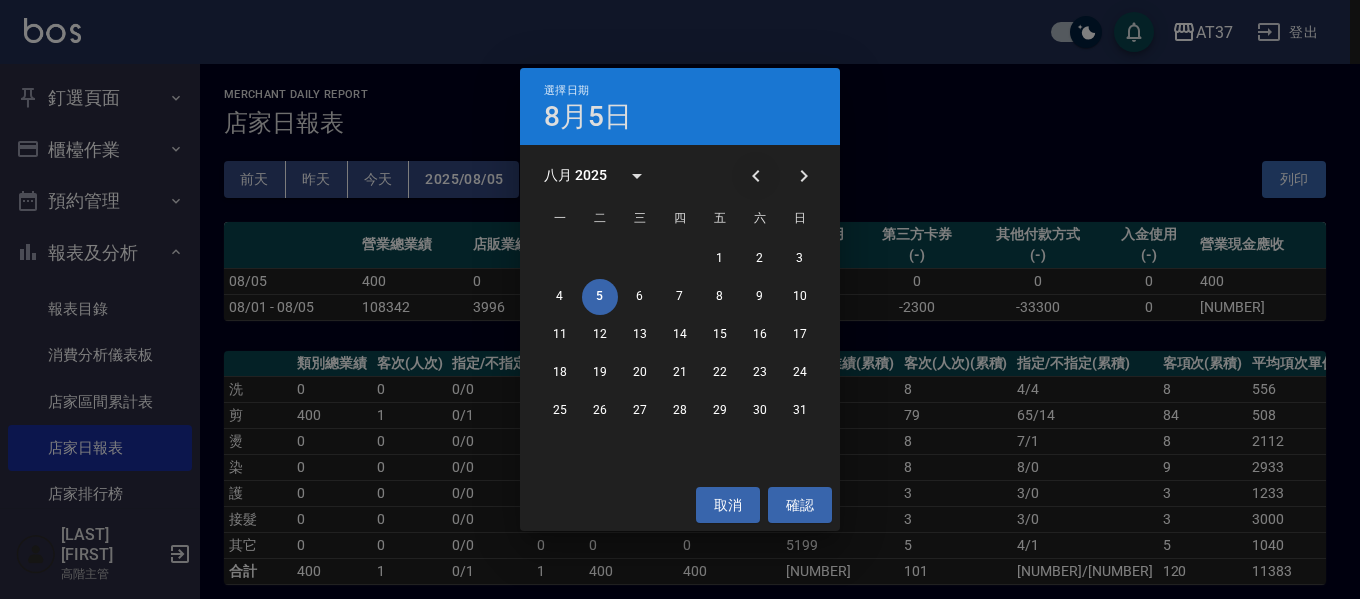 click 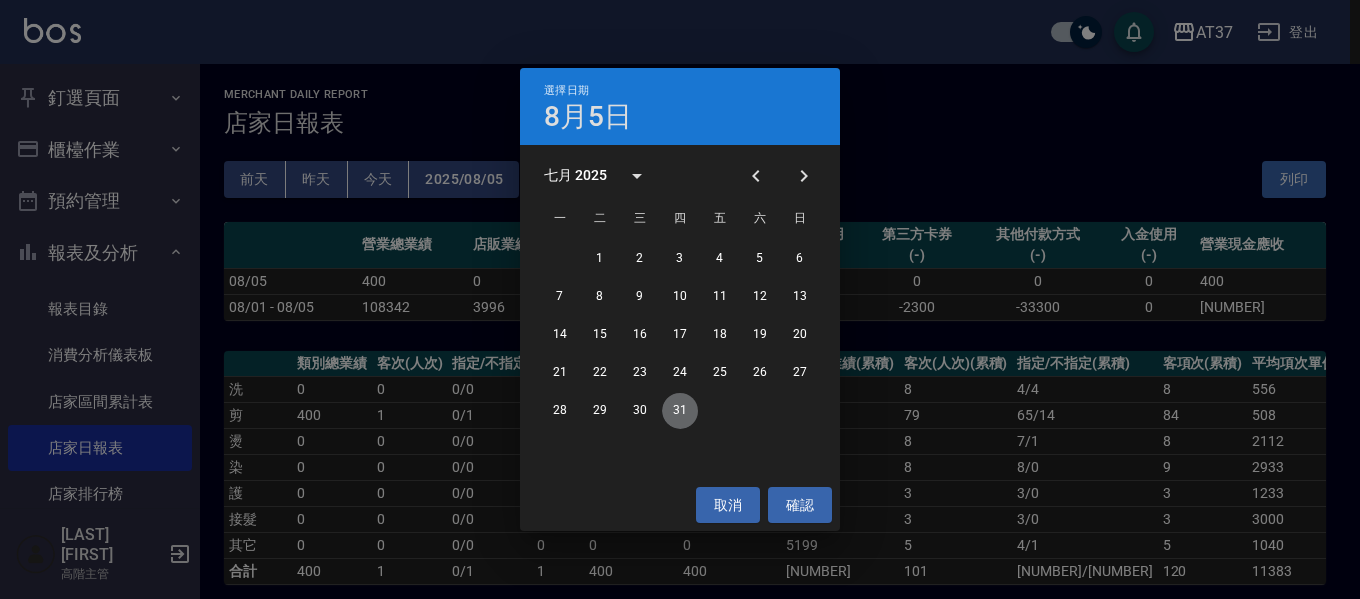 click on "31" at bounding box center [680, 411] 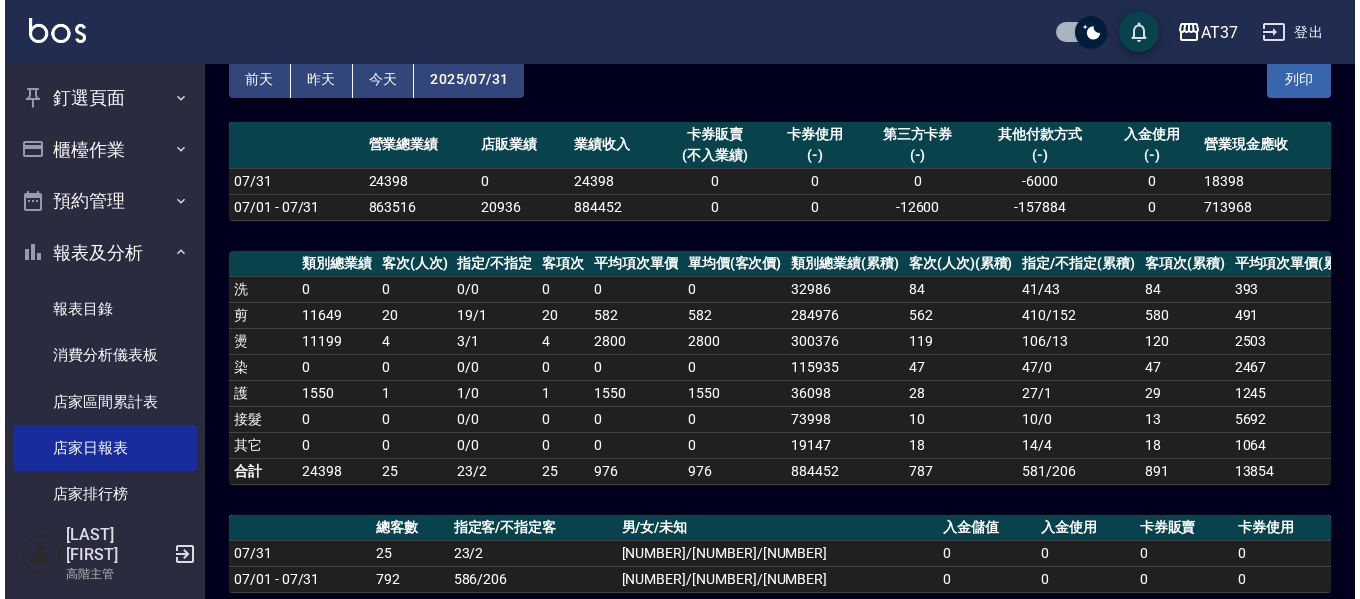 scroll, scrollTop: 200, scrollLeft: 0, axis: vertical 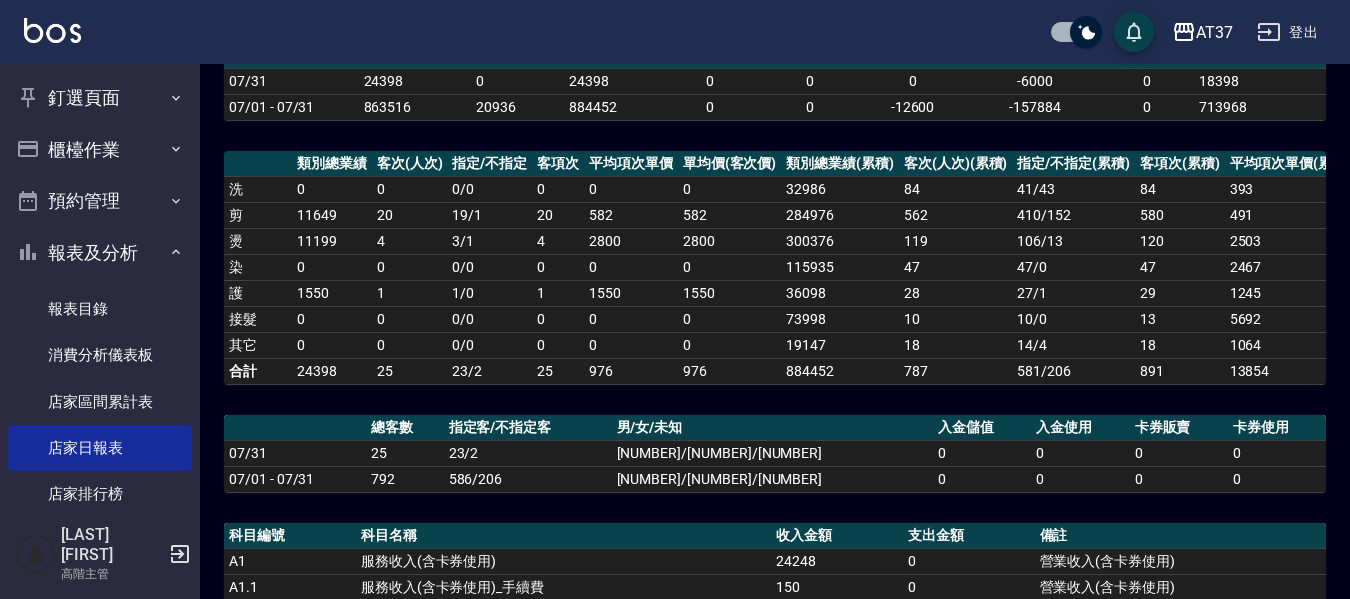 drag, startPoint x: 1189, startPoint y: 214, endPoint x: 1210, endPoint y: 112, distance: 104.13933 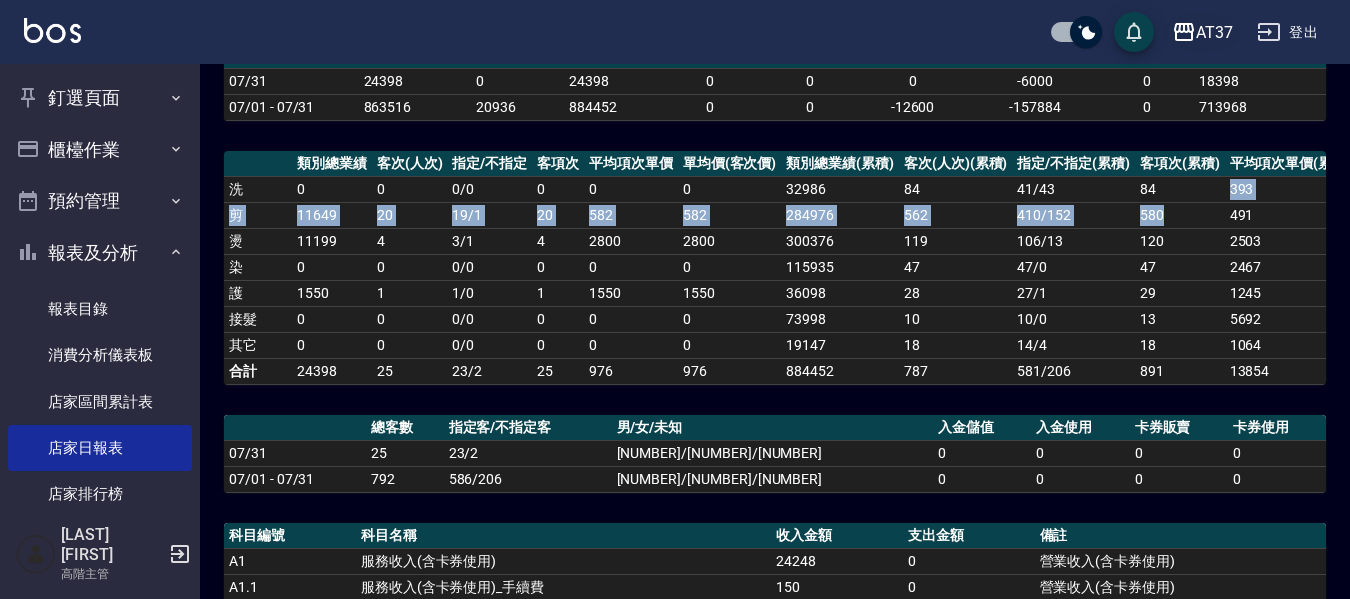 click on "AT37" at bounding box center [1202, 32] 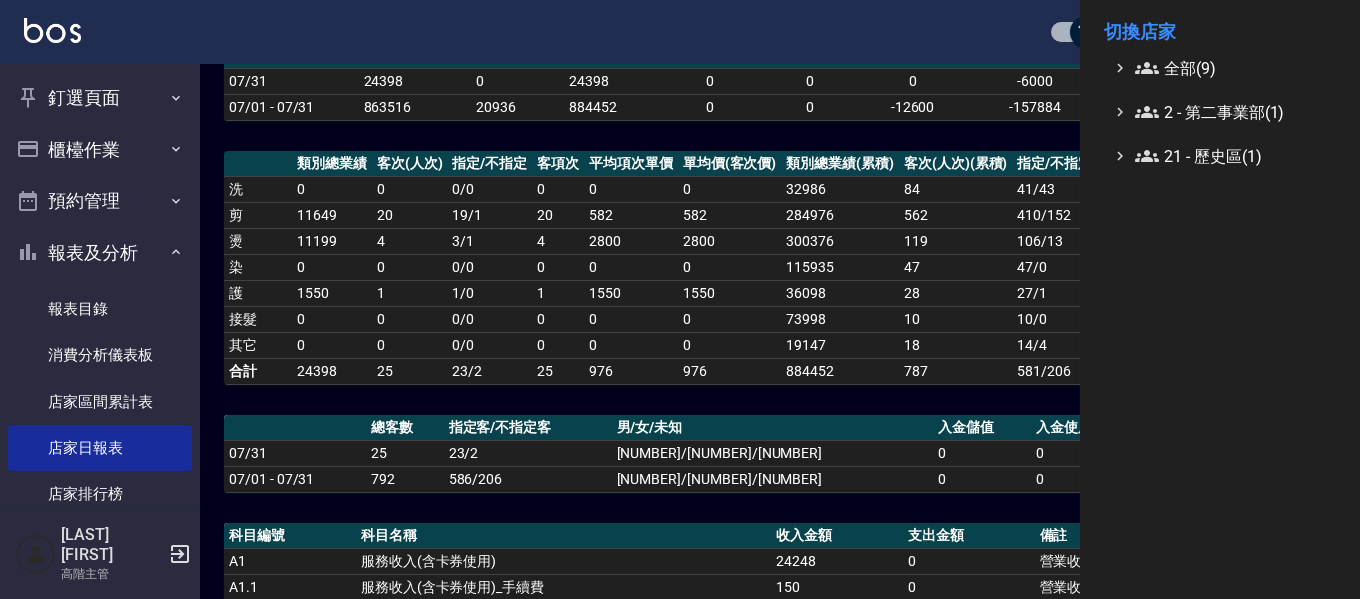 click on "切換店家" at bounding box center [1220, 32] 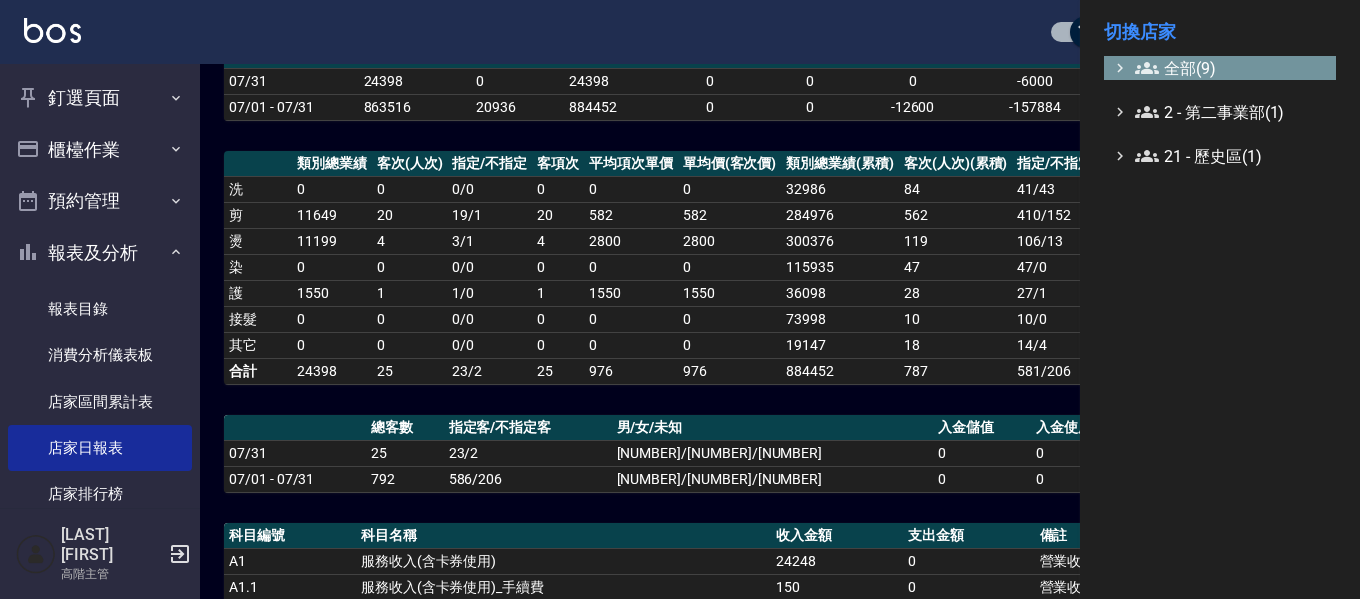 click on "全部(9)" at bounding box center [1231, 68] 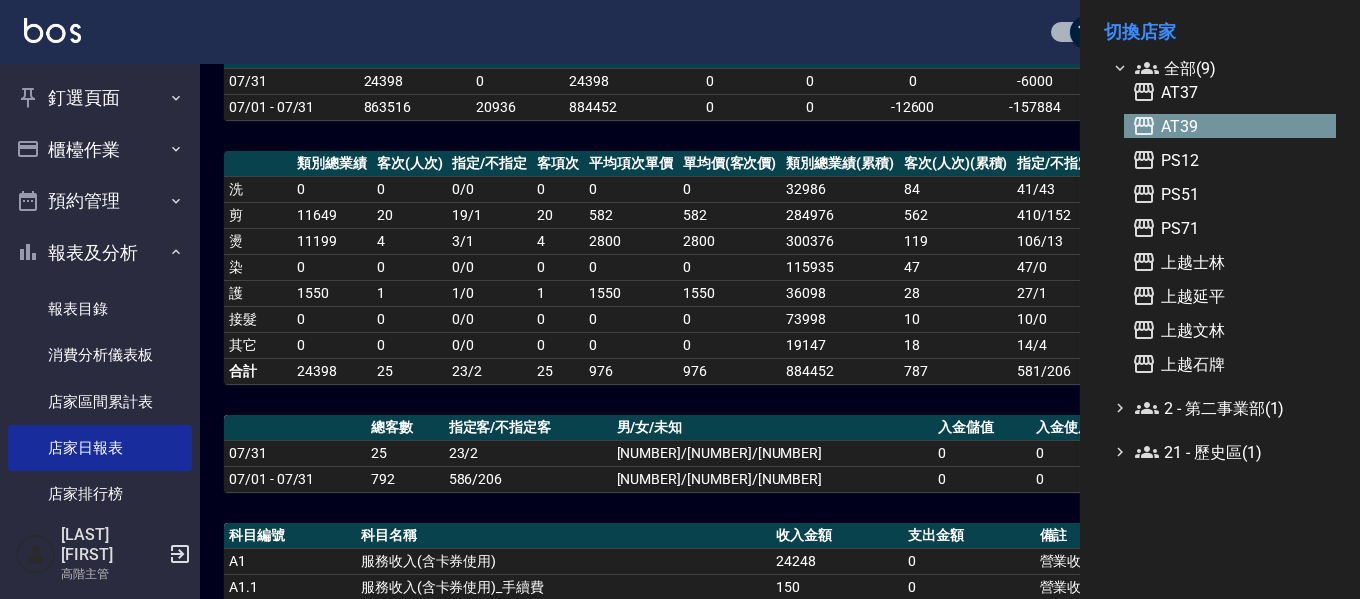 click on "AT39" at bounding box center (1230, 126) 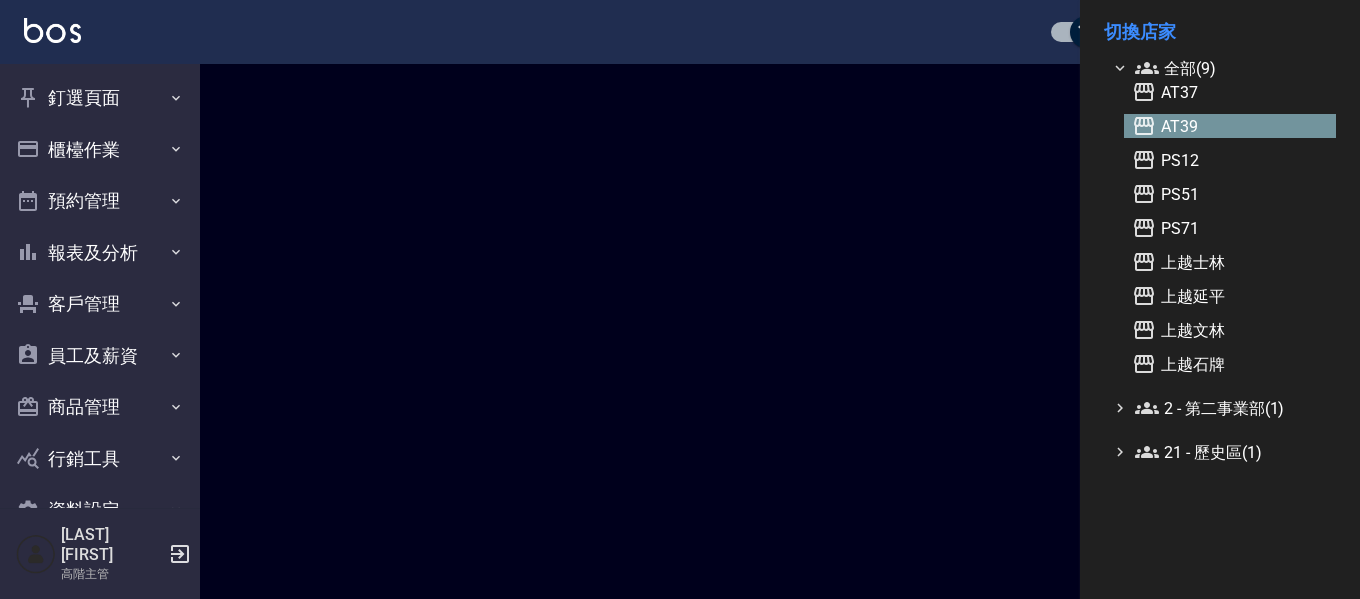 scroll, scrollTop: 0, scrollLeft: 0, axis: both 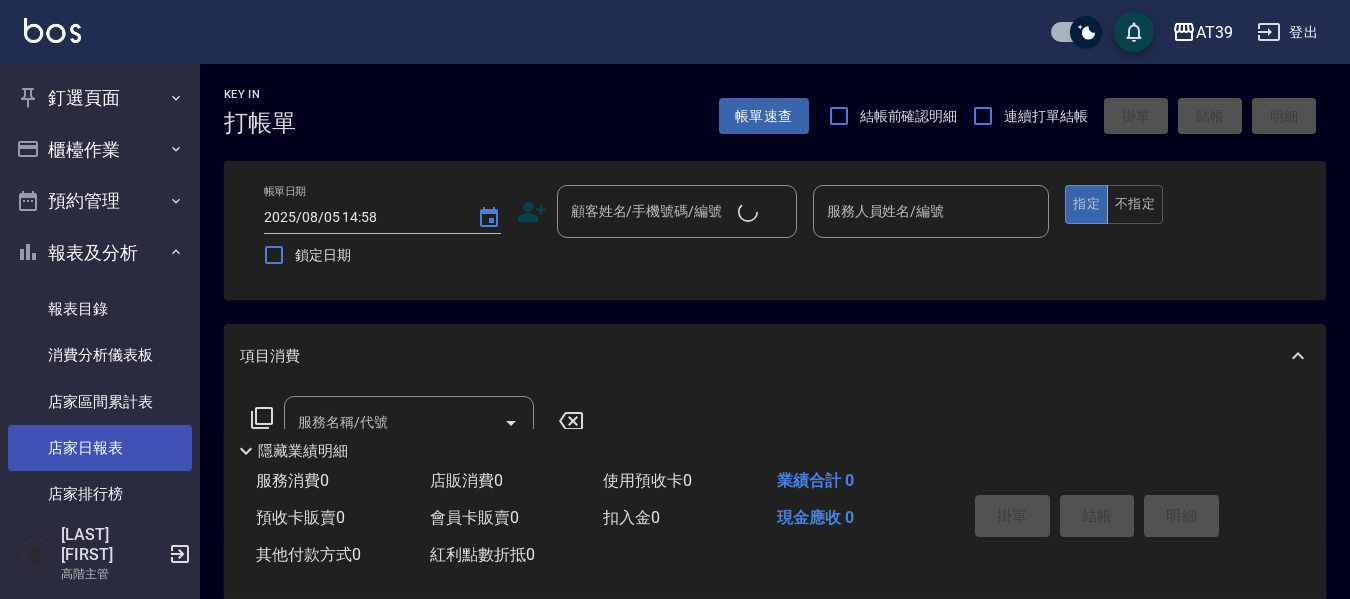 click on "店家日報表" at bounding box center (100, 448) 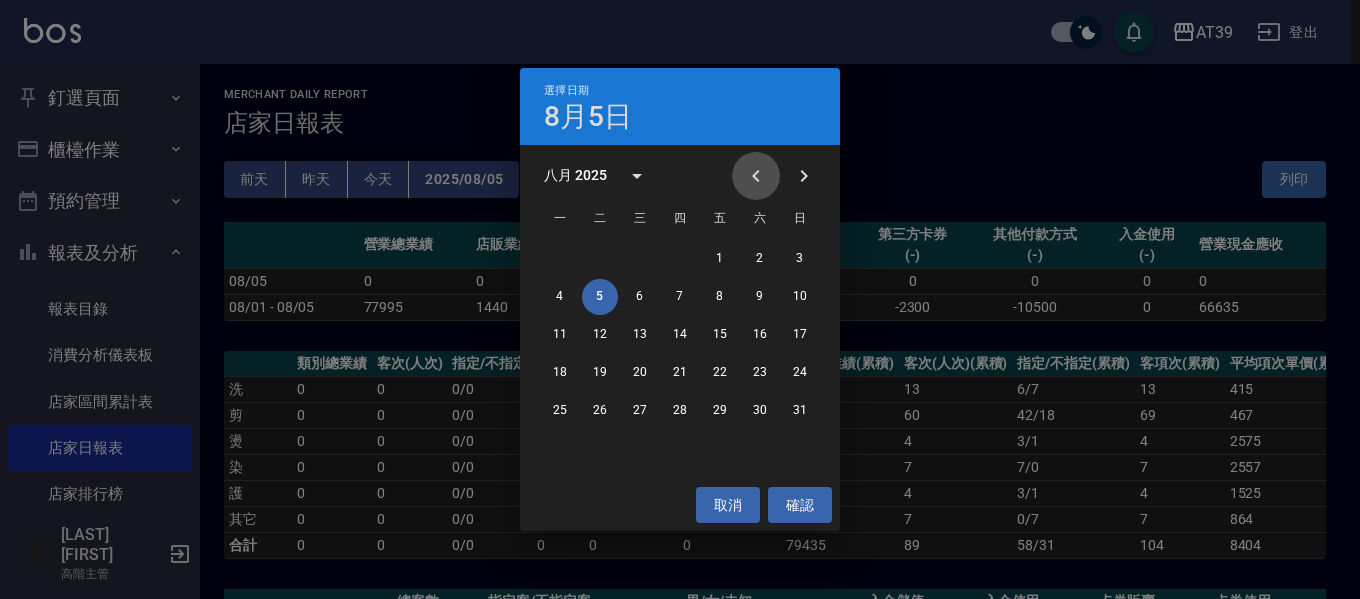 click 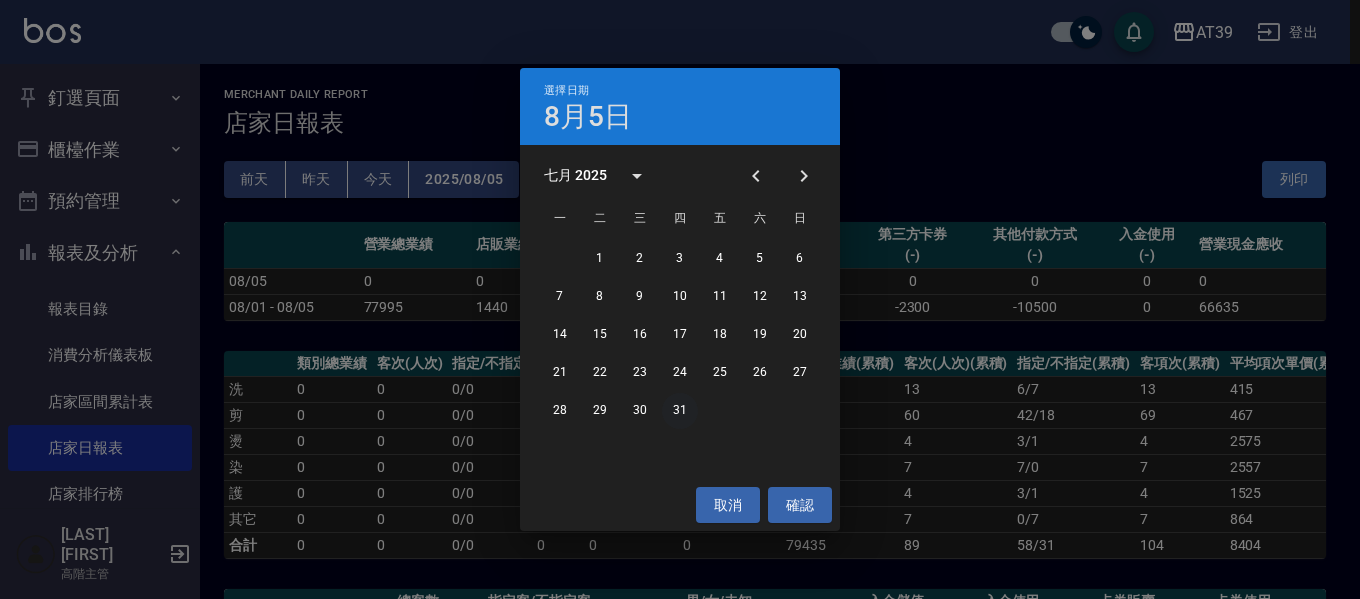 click on "31" at bounding box center [680, 411] 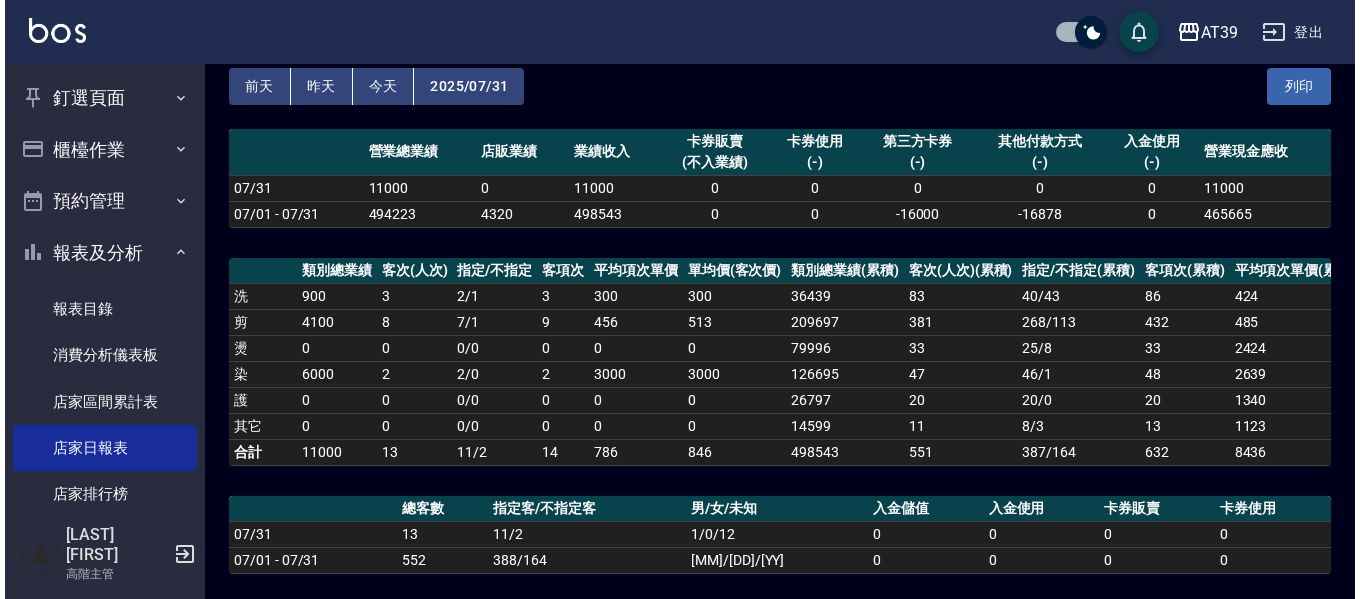 scroll, scrollTop: 100, scrollLeft: 0, axis: vertical 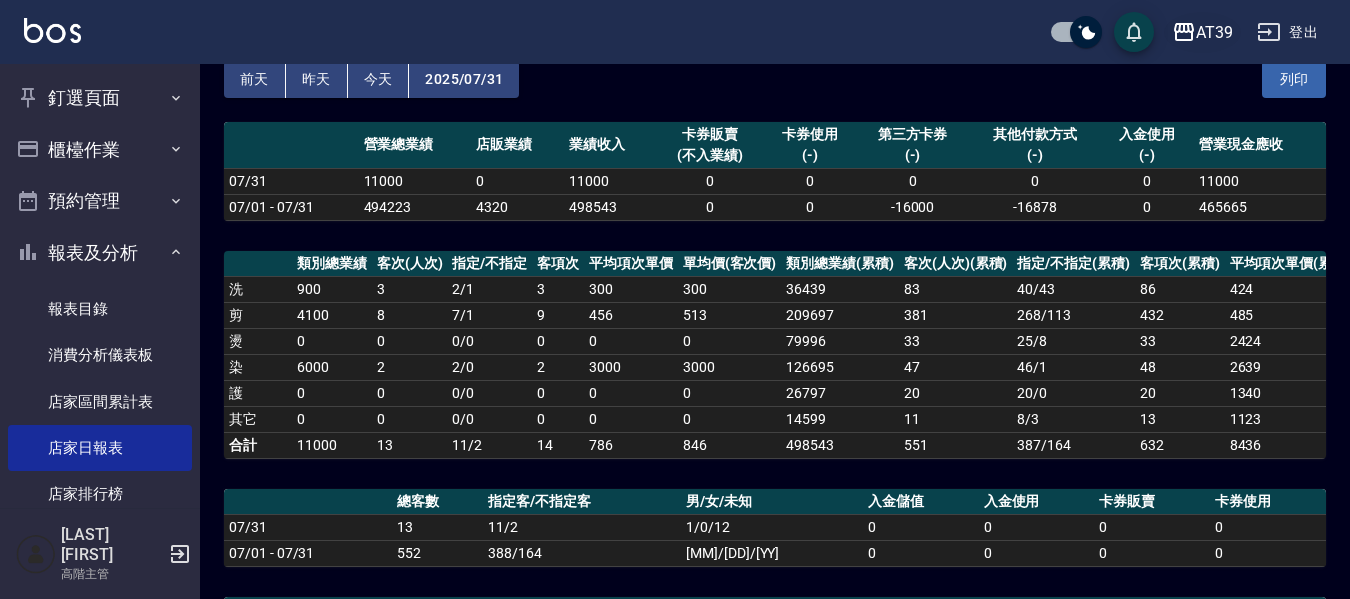 click on "AT39" at bounding box center (1214, 32) 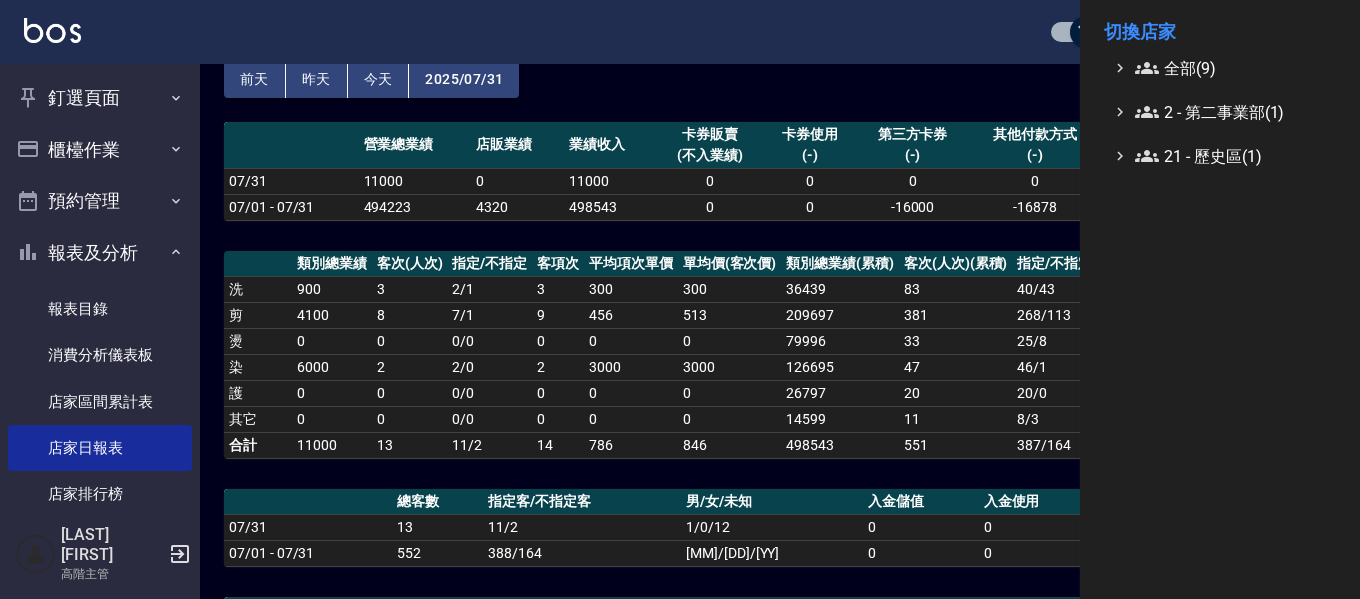 click on "切換店家" at bounding box center (1220, 32) 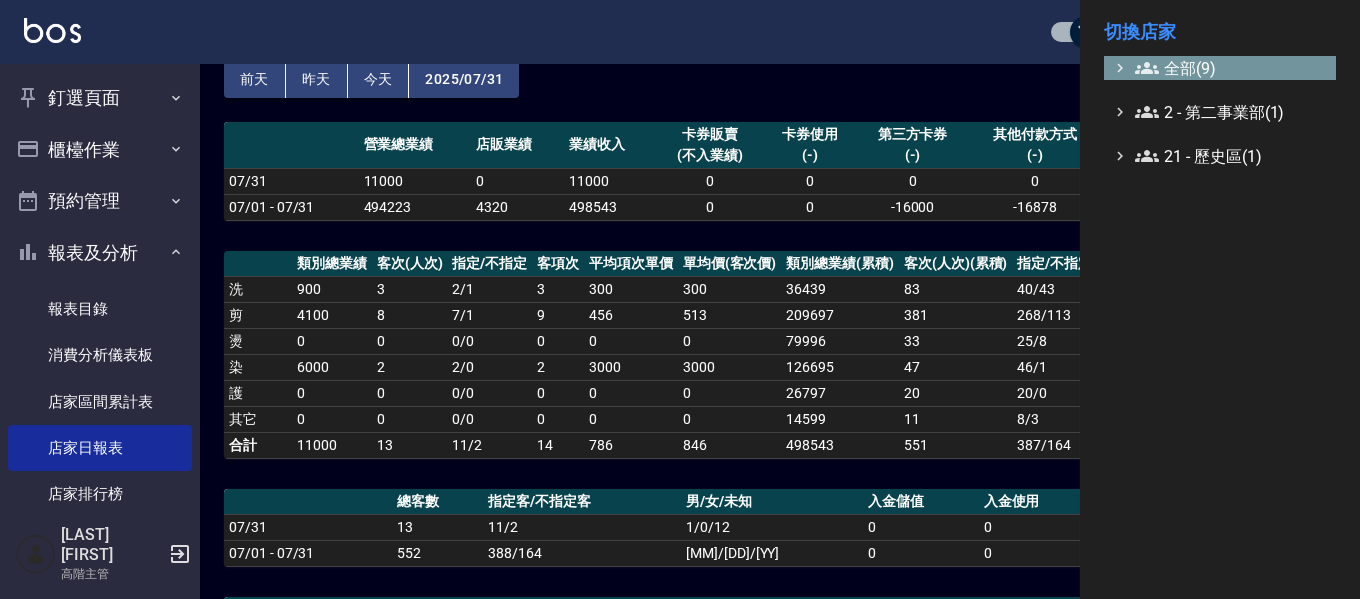 click on "全部(9)" at bounding box center [1231, 68] 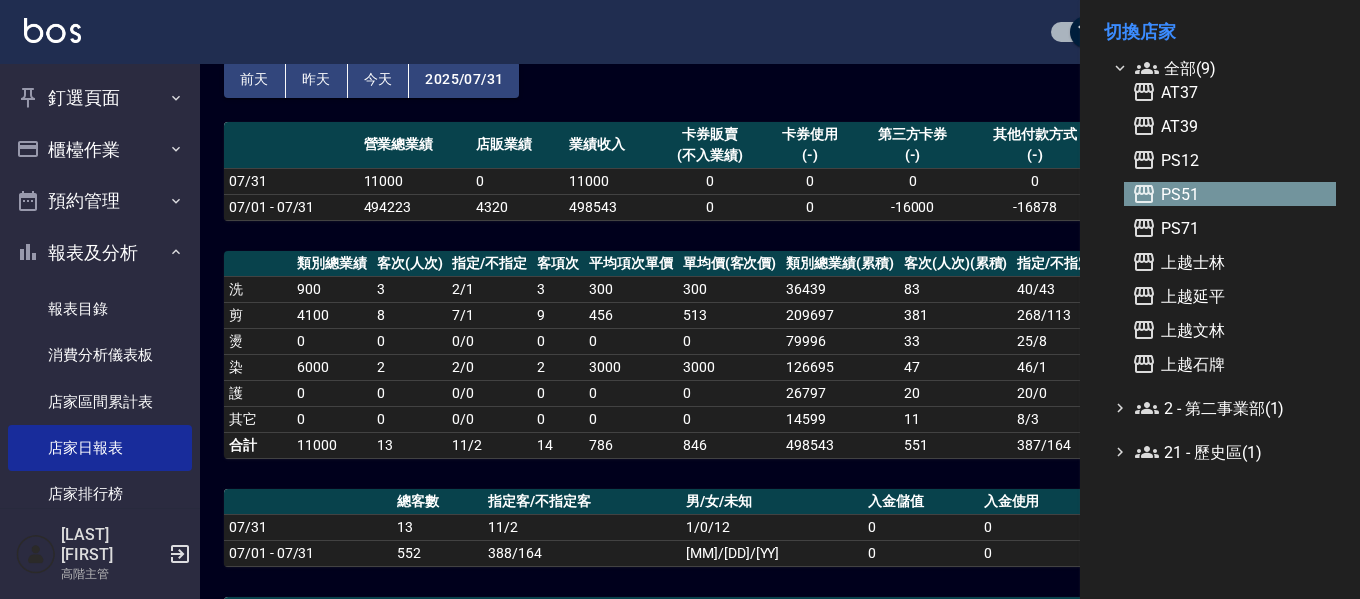 click on "PS51" at bounding box center [1230, 194] 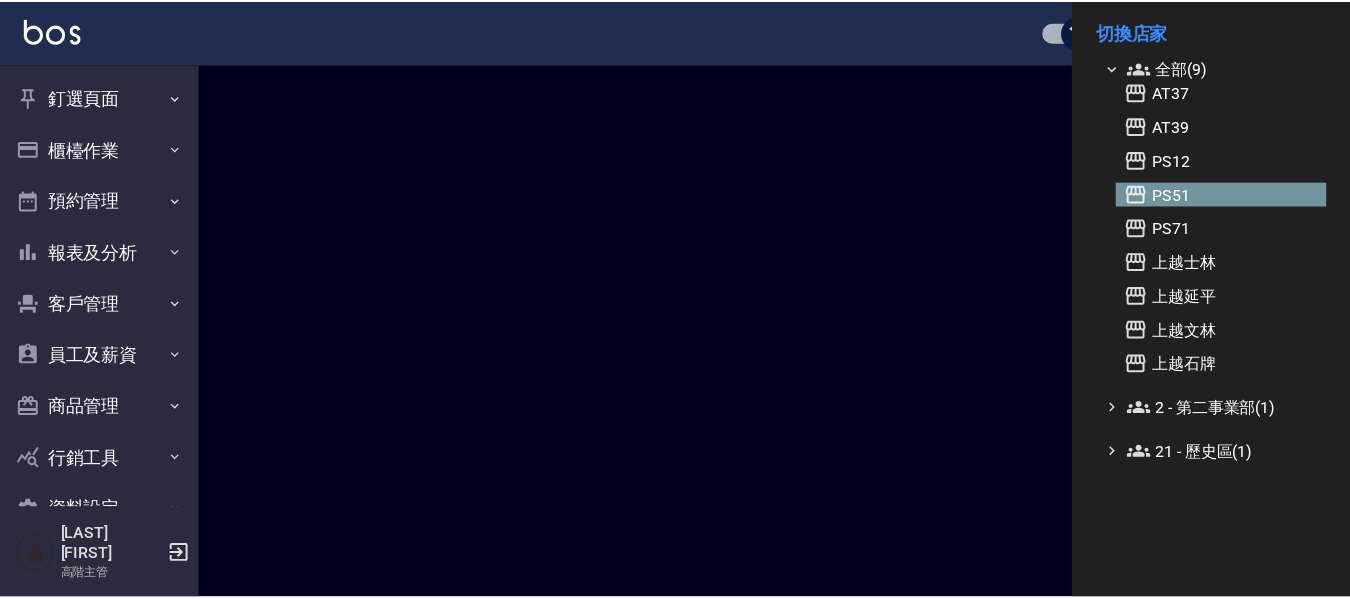 scroll, scrollTop: 0, scrollLeft: 0, axis: both 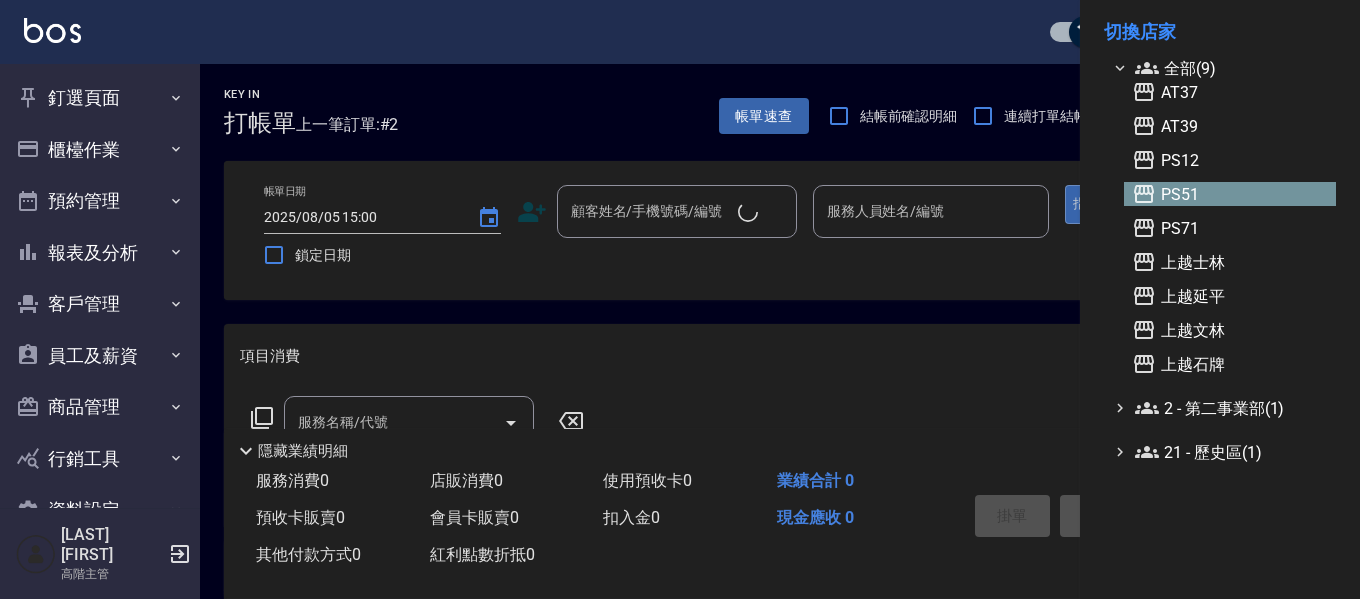drag, startPoint x: 104, startPoint y: 264, endPoint x: 106, endPoint y: 357, distance: 93.0215 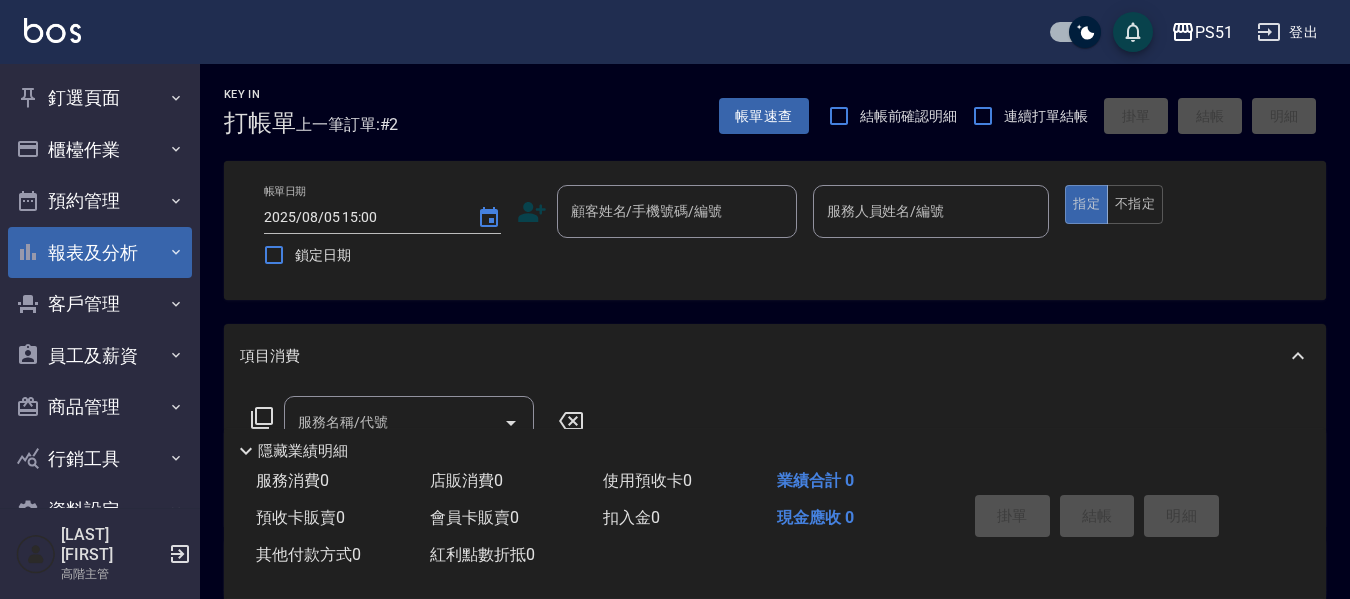click on "報表及分析" at bounding box center (100, 253) 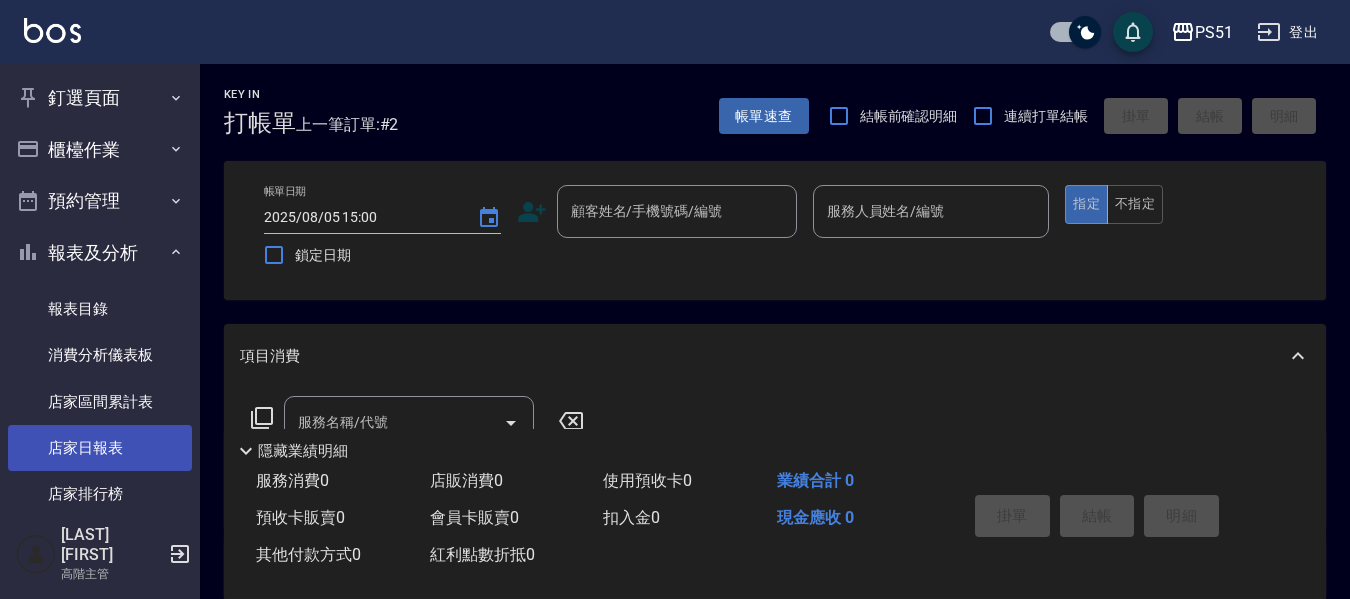 click on "店家日報表" at bounding box center [100, 448] 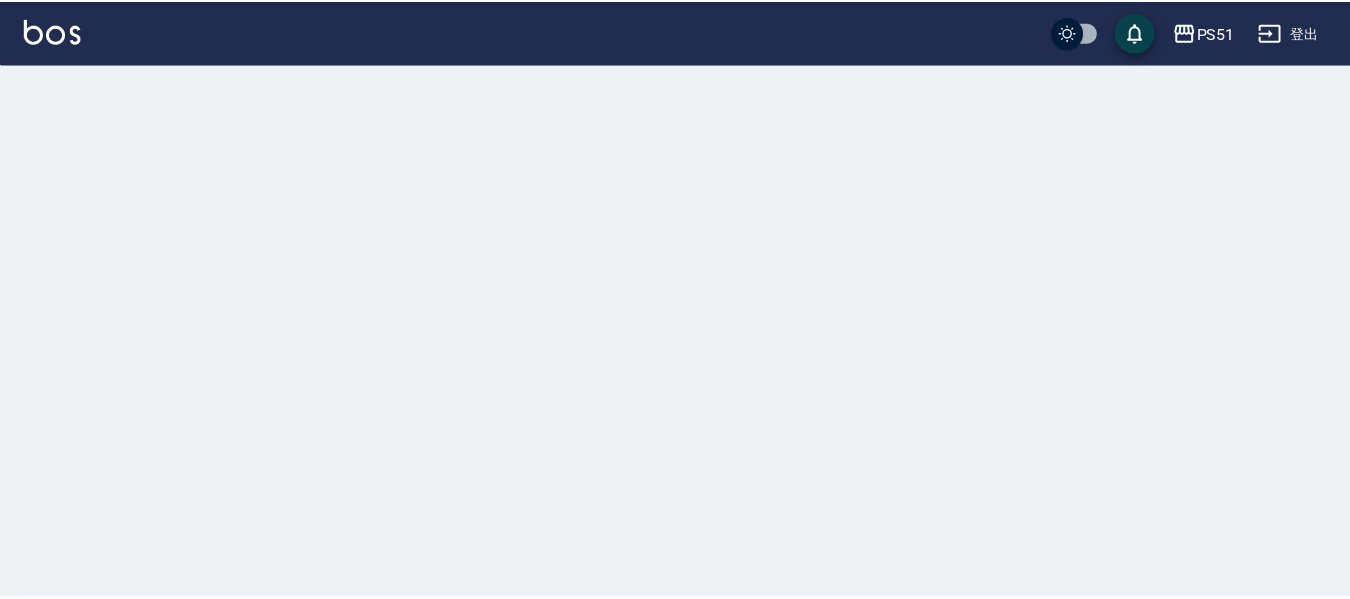 scroll, scrollTop: 0, scrollLeft: 0, axis: both 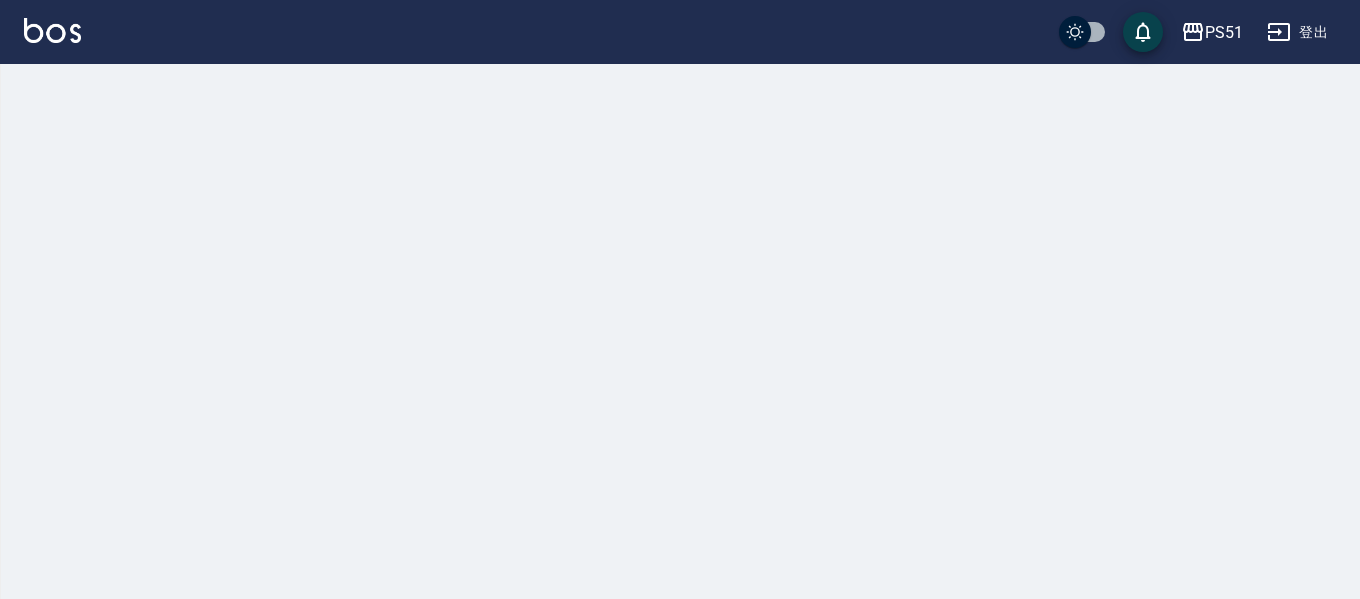checkbox on "true" 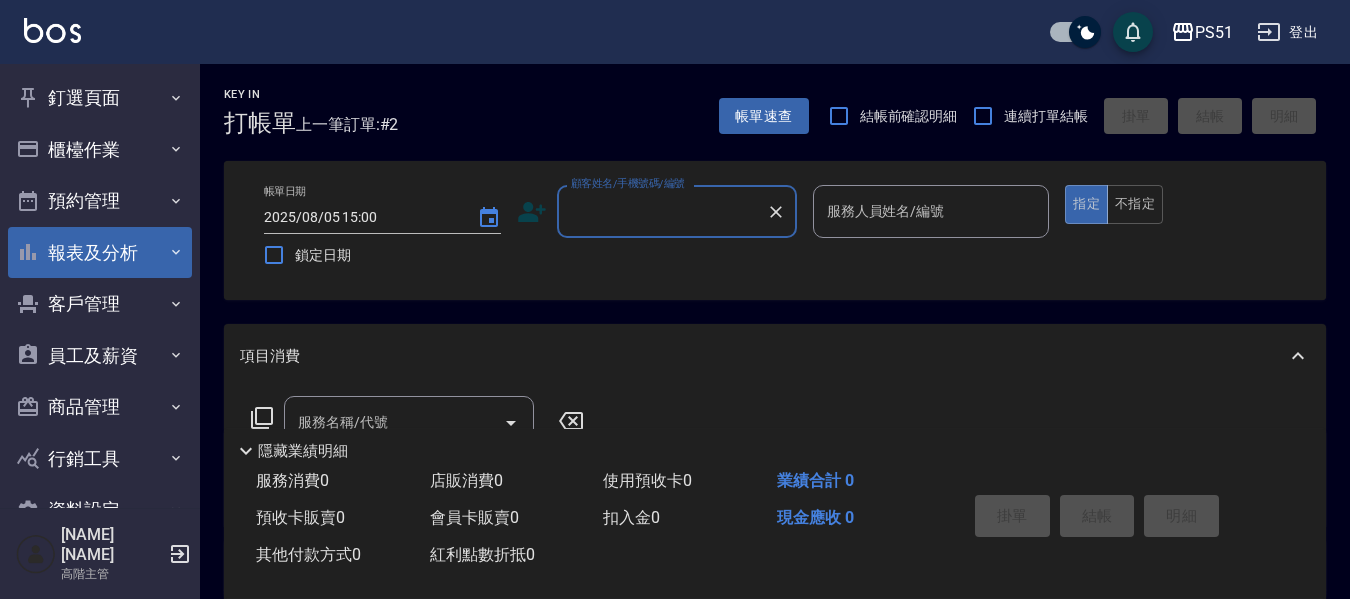 click on "報表及分析" at bounding box center [100, 253] 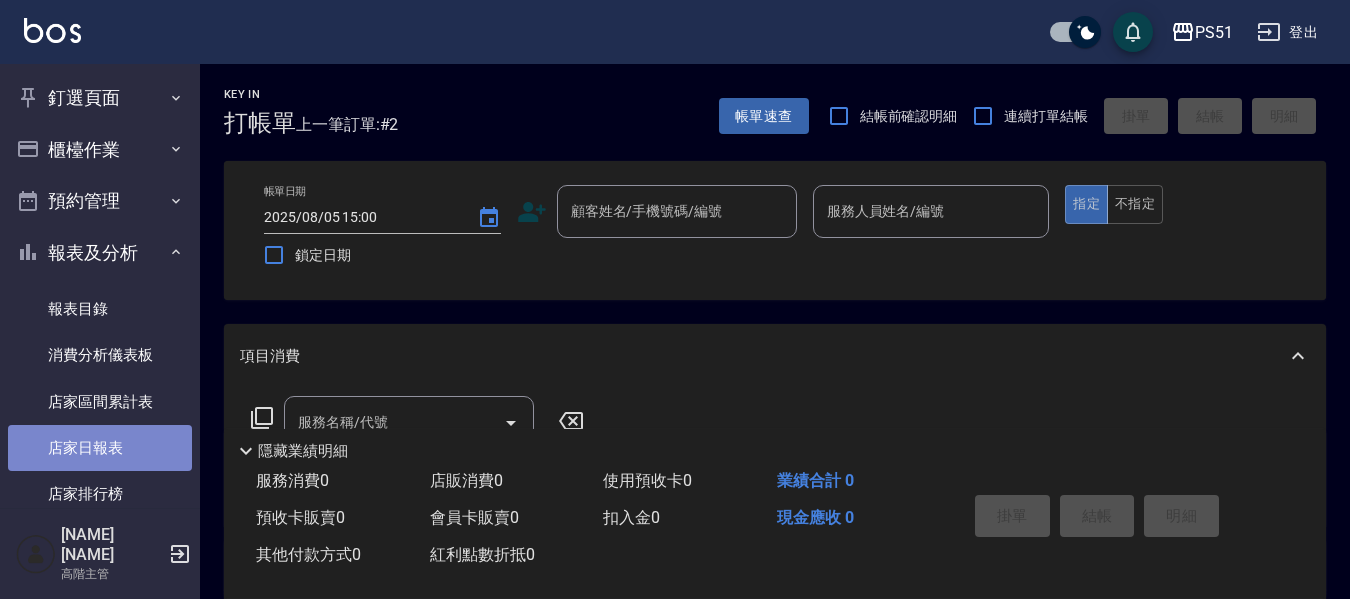 click on "店家日報表" at bounding box center (100, 448) 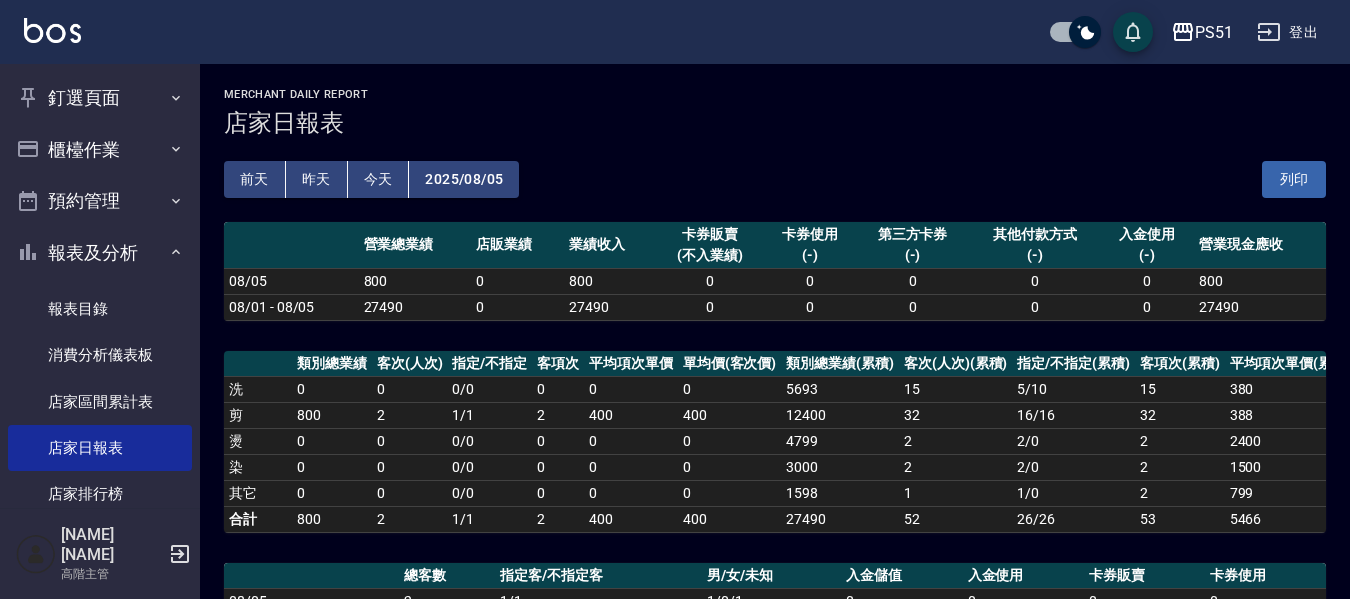 click on "2025/08/05" at bounding box center (464, 179) 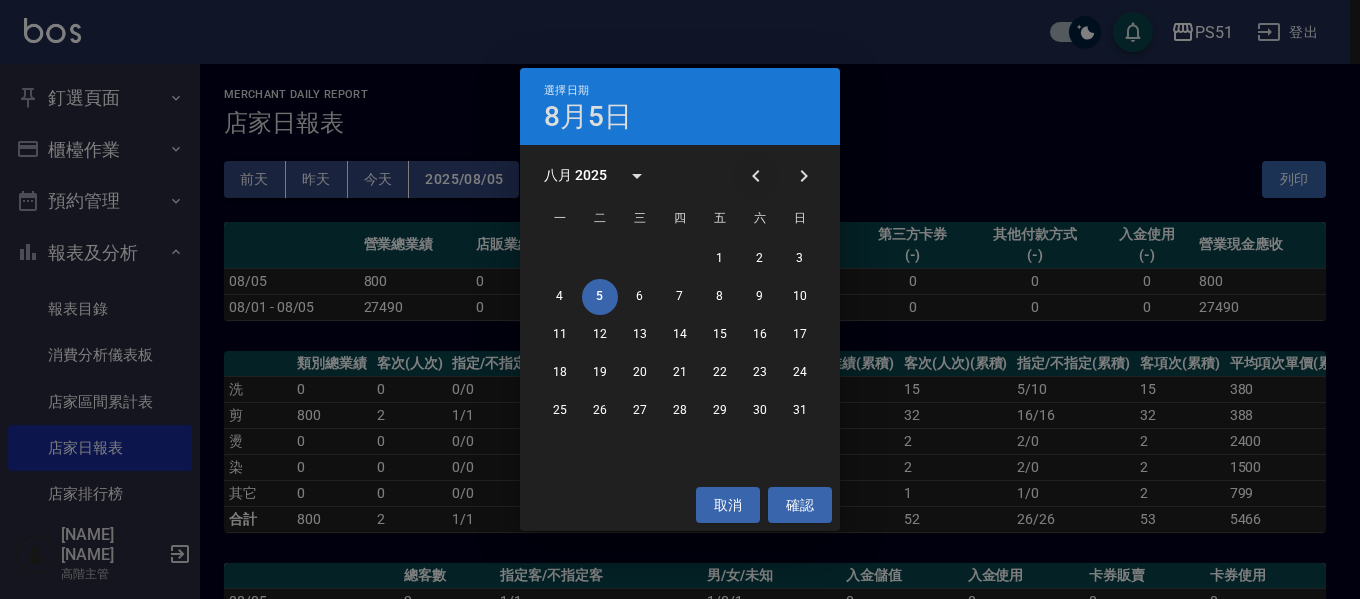 click 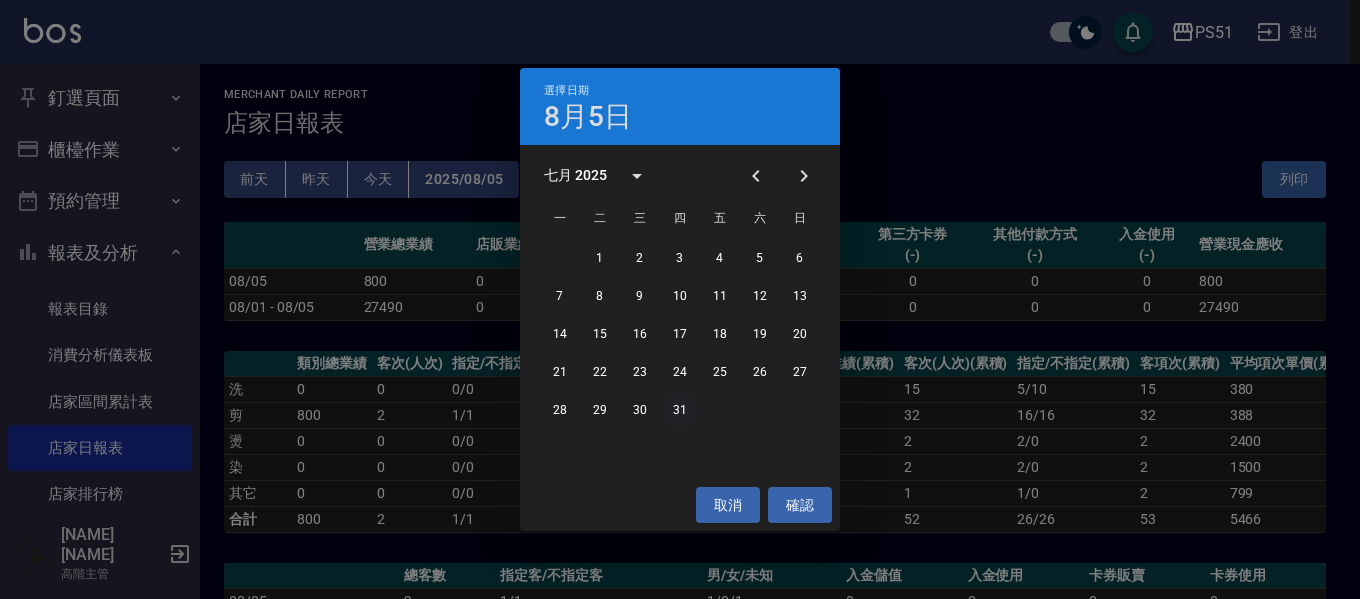 click on "31" at bounding box center [680, 411] 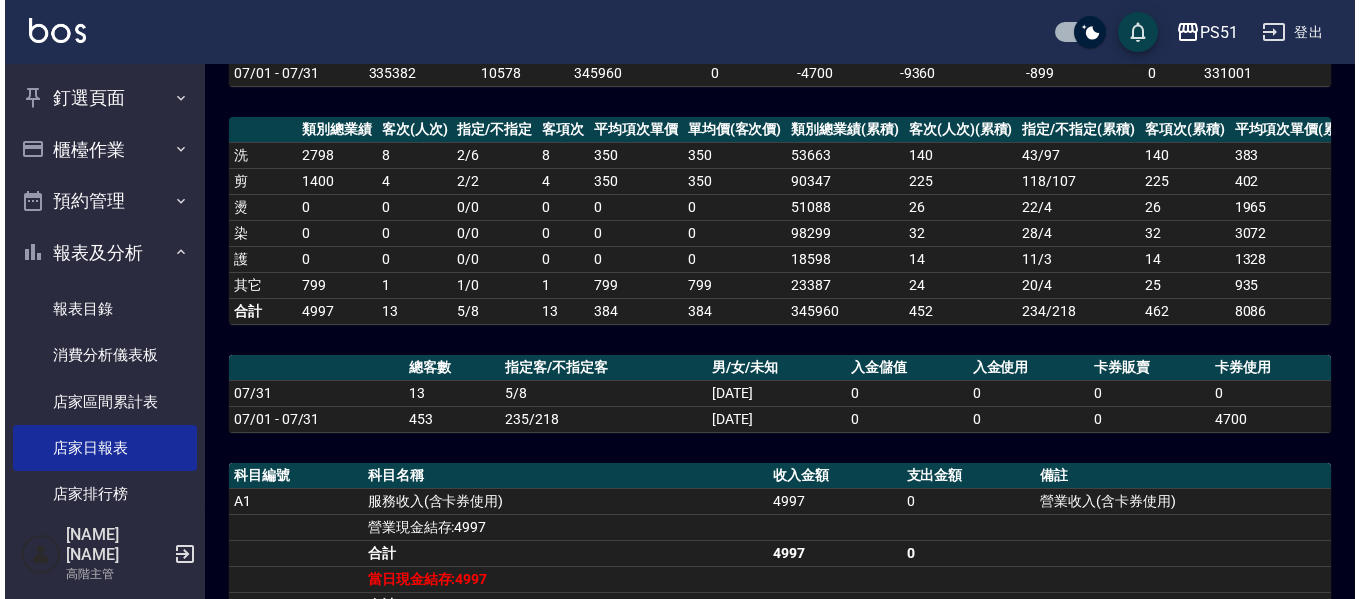 scroll, scrollTop: 200, scrollLeft: 0, axis: vertical 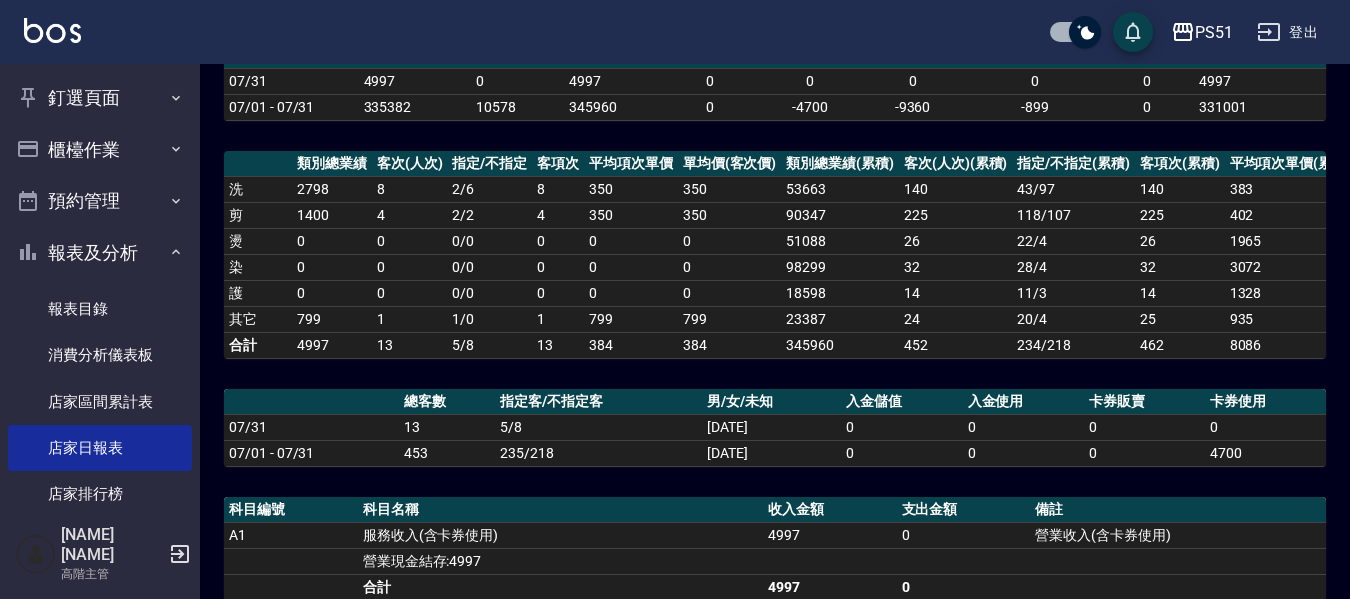 click on "118 / 107" at bounding box center [1073, 215] 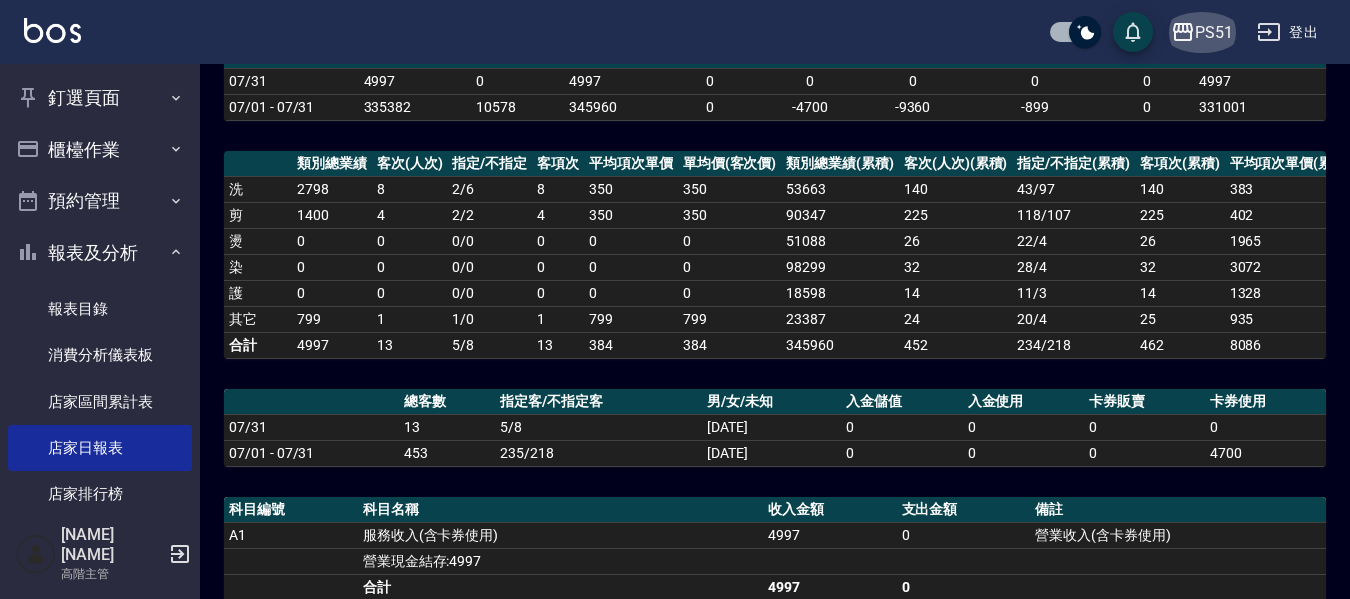 click on "PS51" at bounding box center [1214, 32] 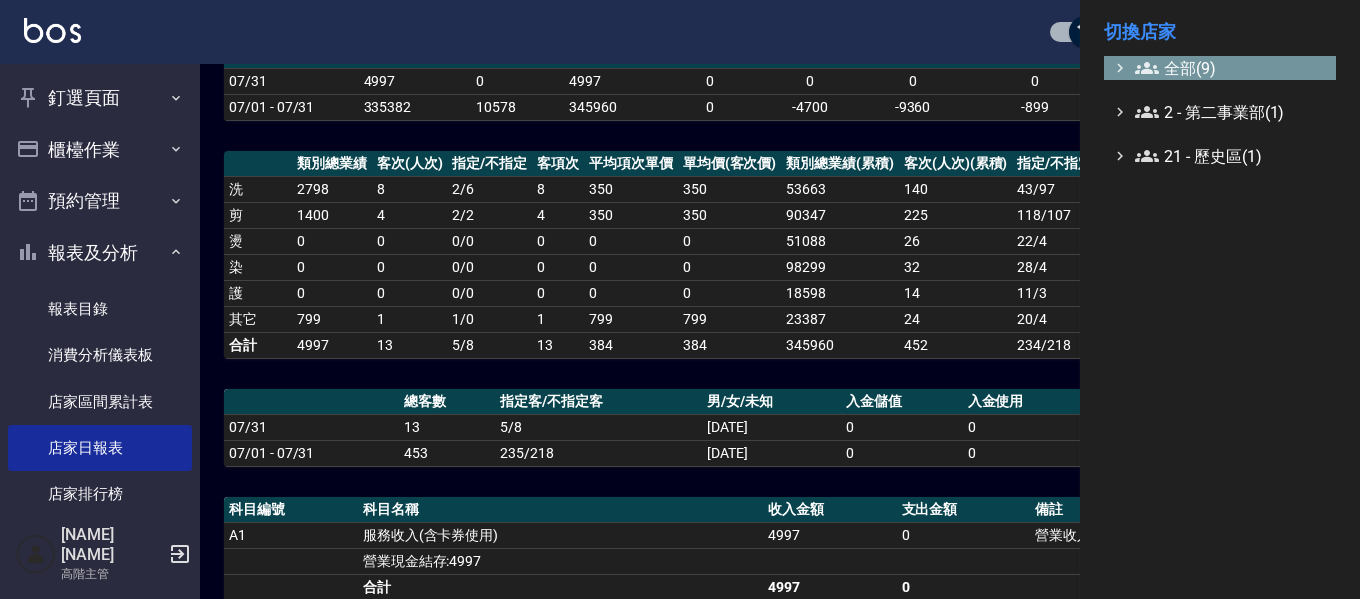 click on "全部(9)" at bounding box center (1231, 68) 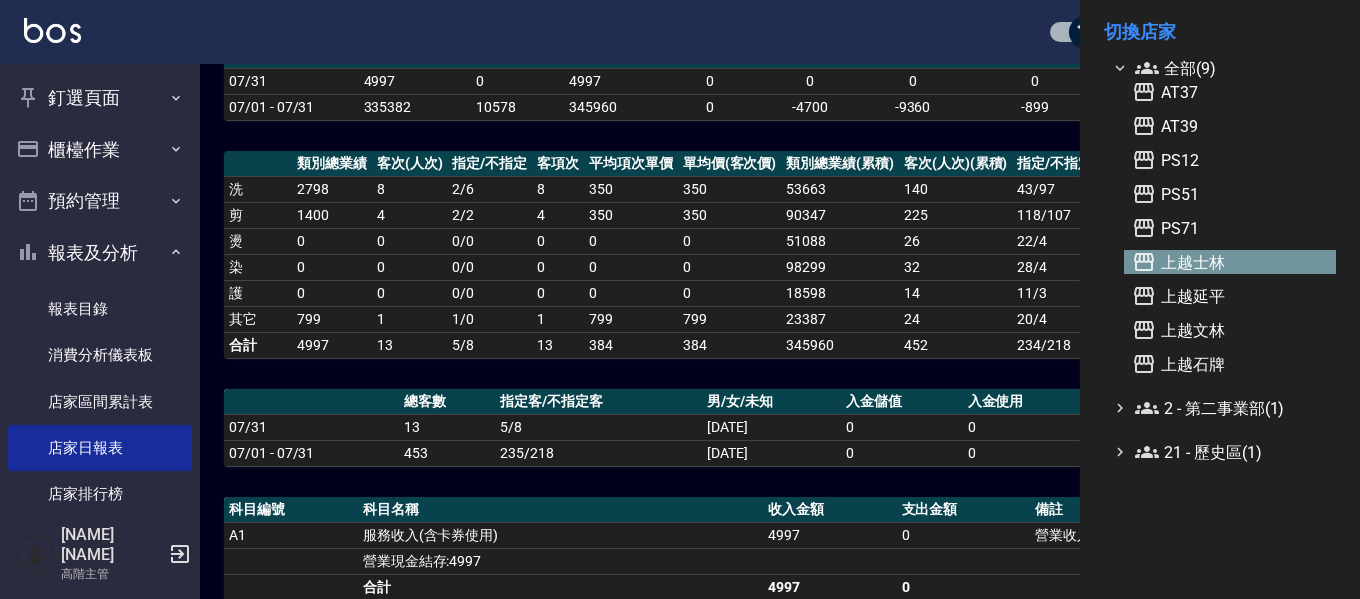 click on "上越士林" at bounding box center (1230, 262) 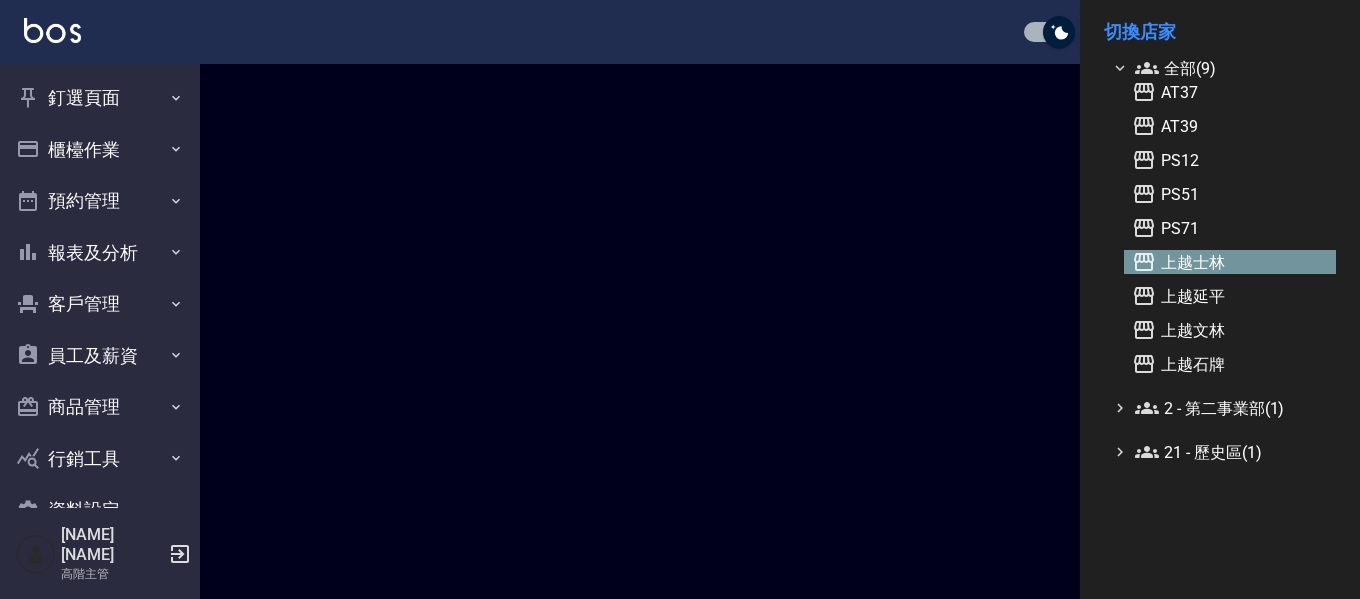 scroll, scrollTop: 0, scrollLeft: 0, axis: both 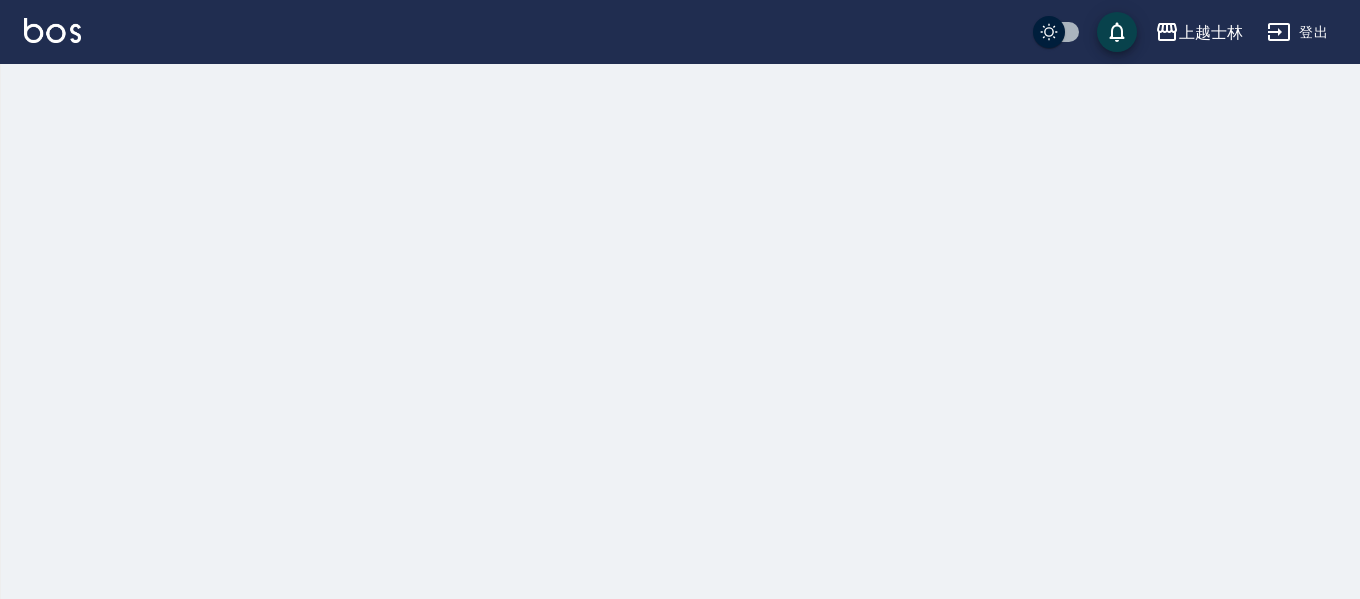 checkbox on "true" 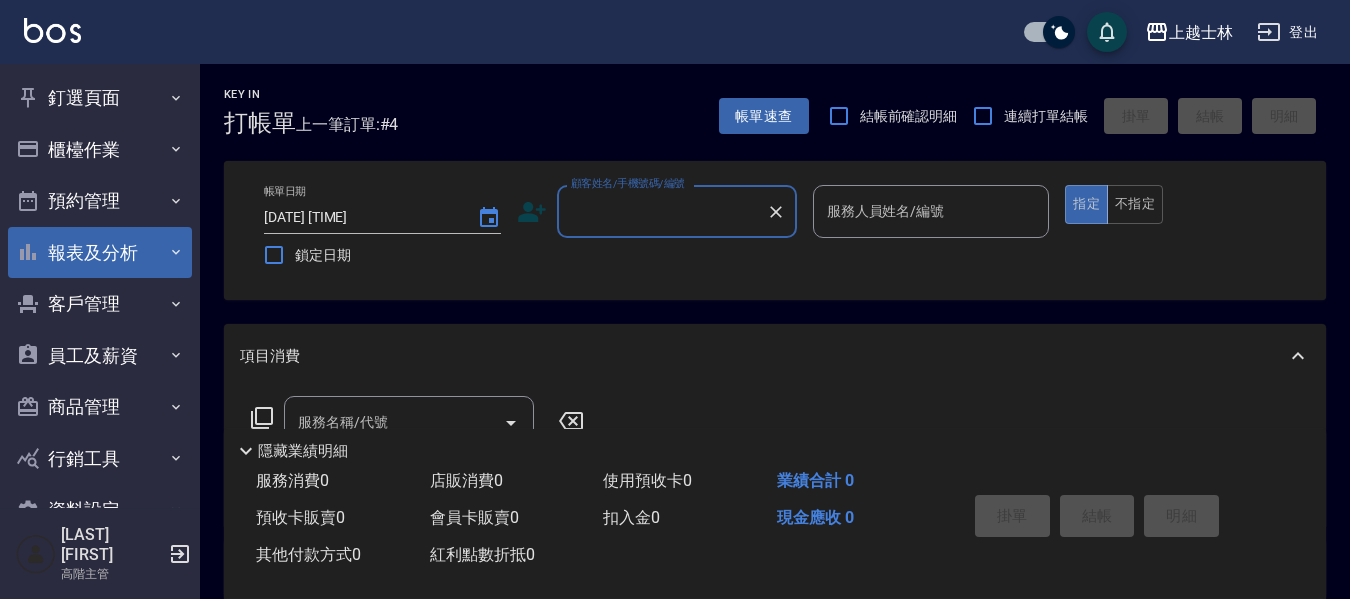 click on "報表及分析" at bounding box center [100, 253] 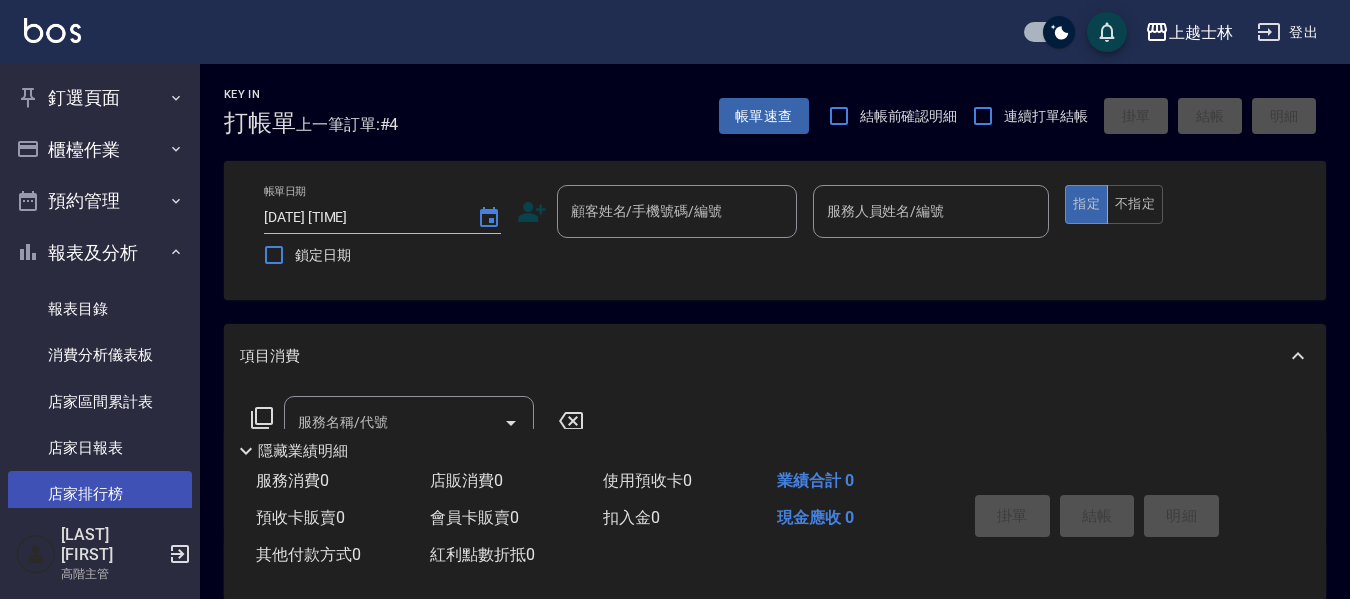 scroll, scrollTop: 100, scrollLeft: 0, axis: vertical 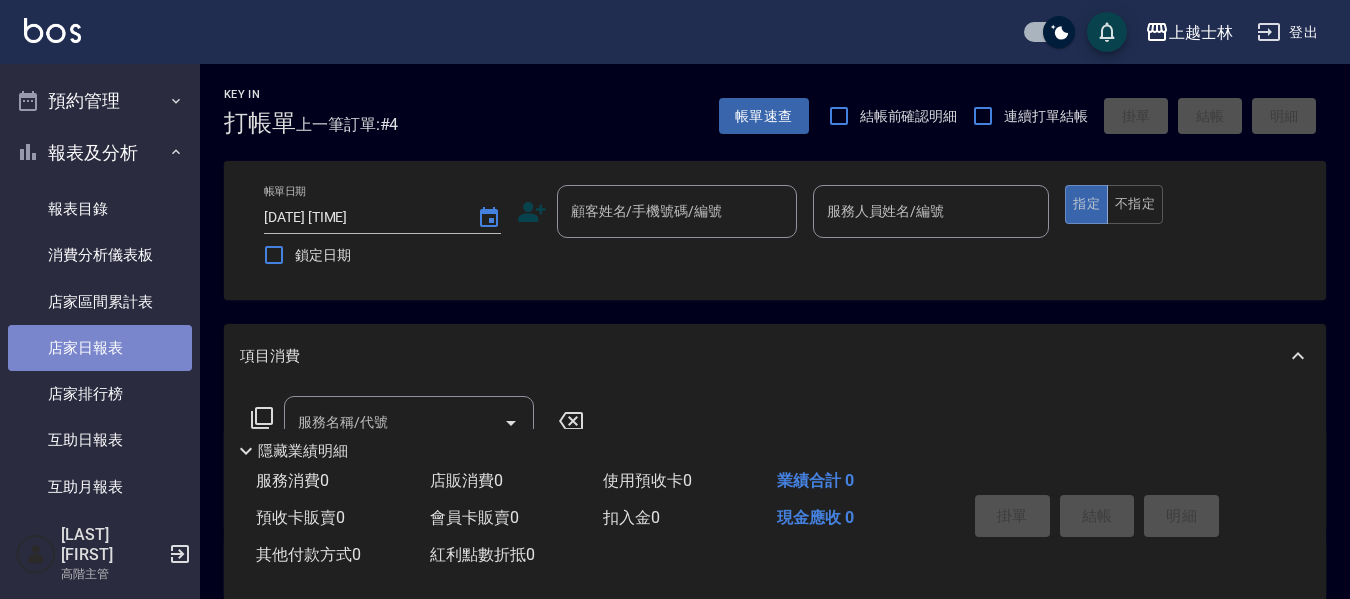 click on "店家日報表" at bounding box center [100, 348] 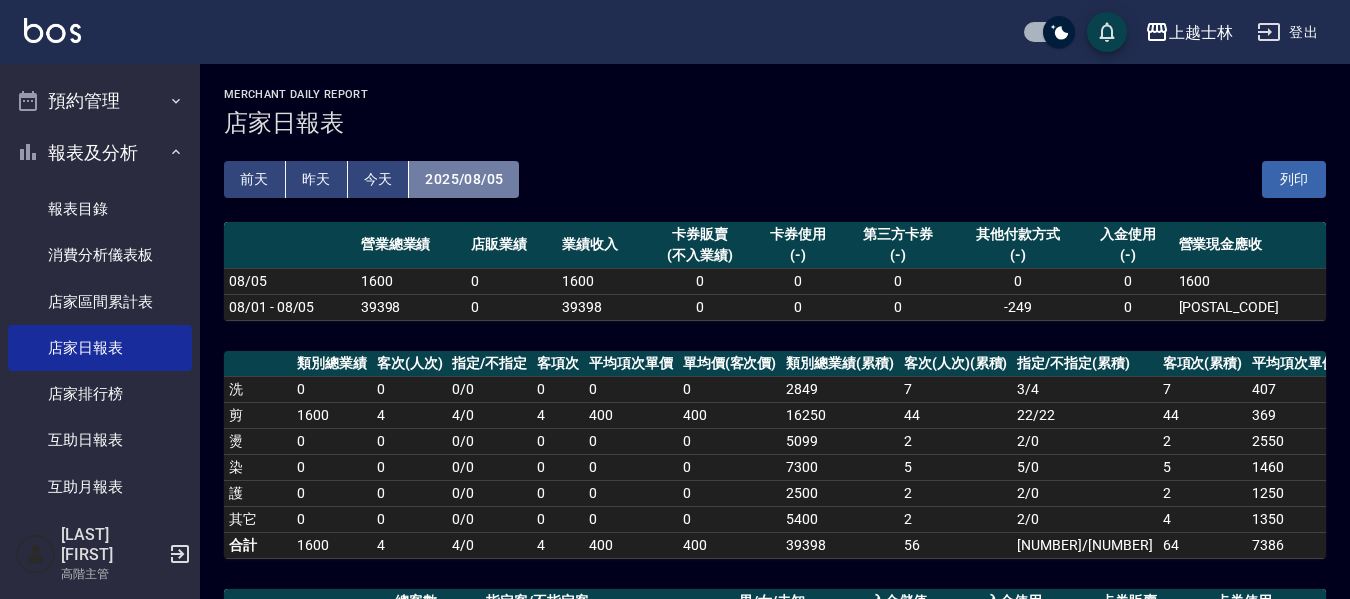 click on "2025/08/05" at bounding box center [464, 179] 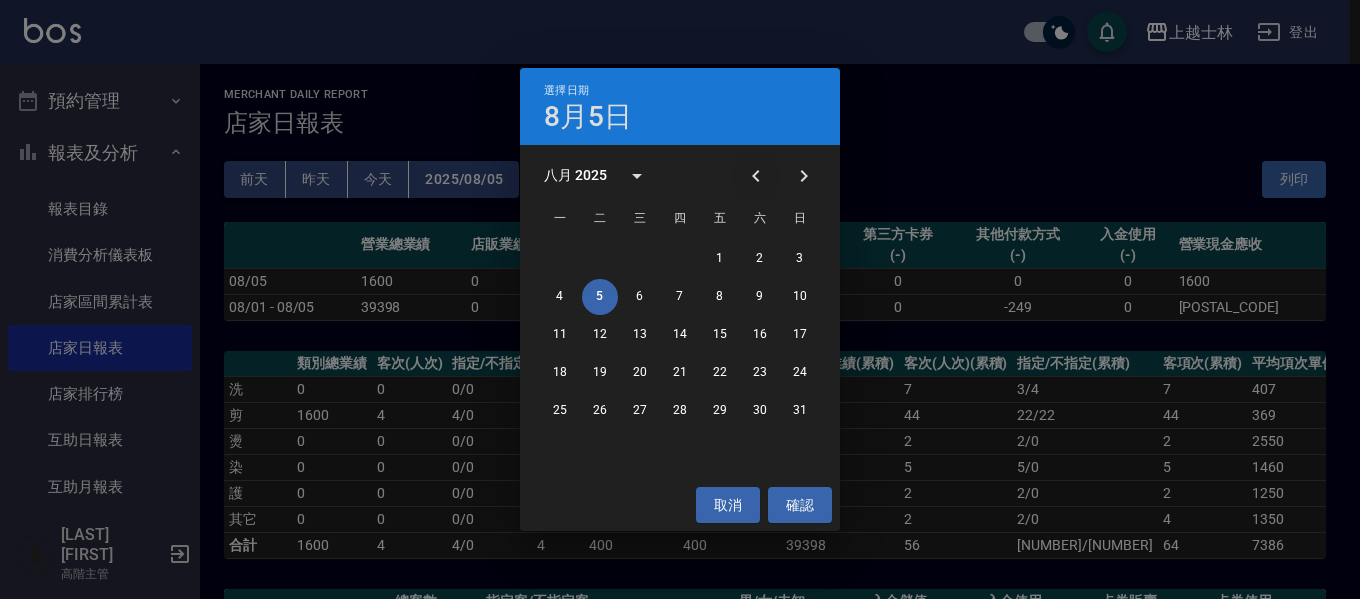 click 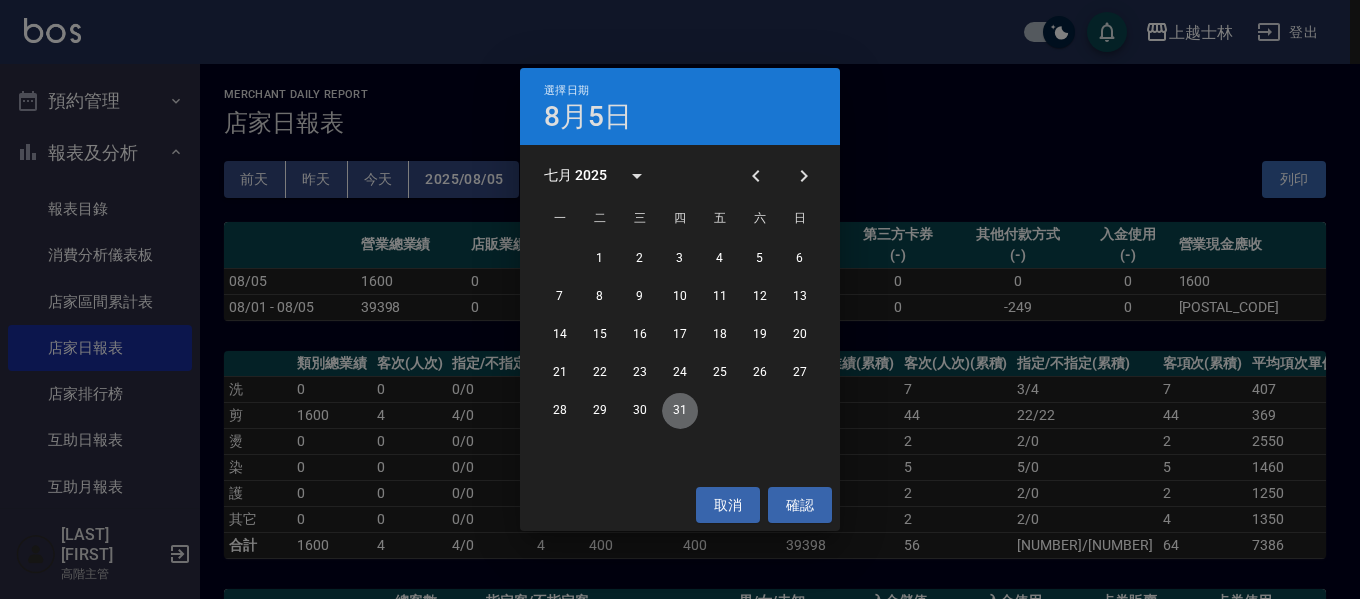 click on "31" at bounding box center [680, 411] 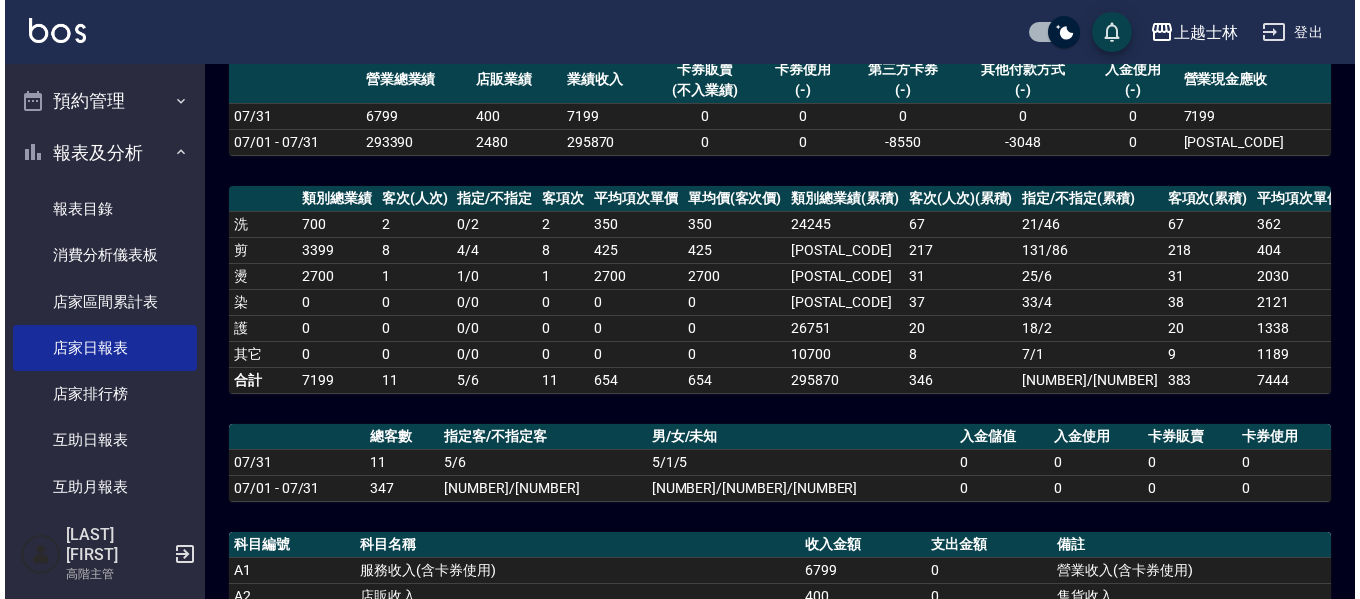 scroll, scrollTop: 200, scrollLeft: 0, axis: vertical 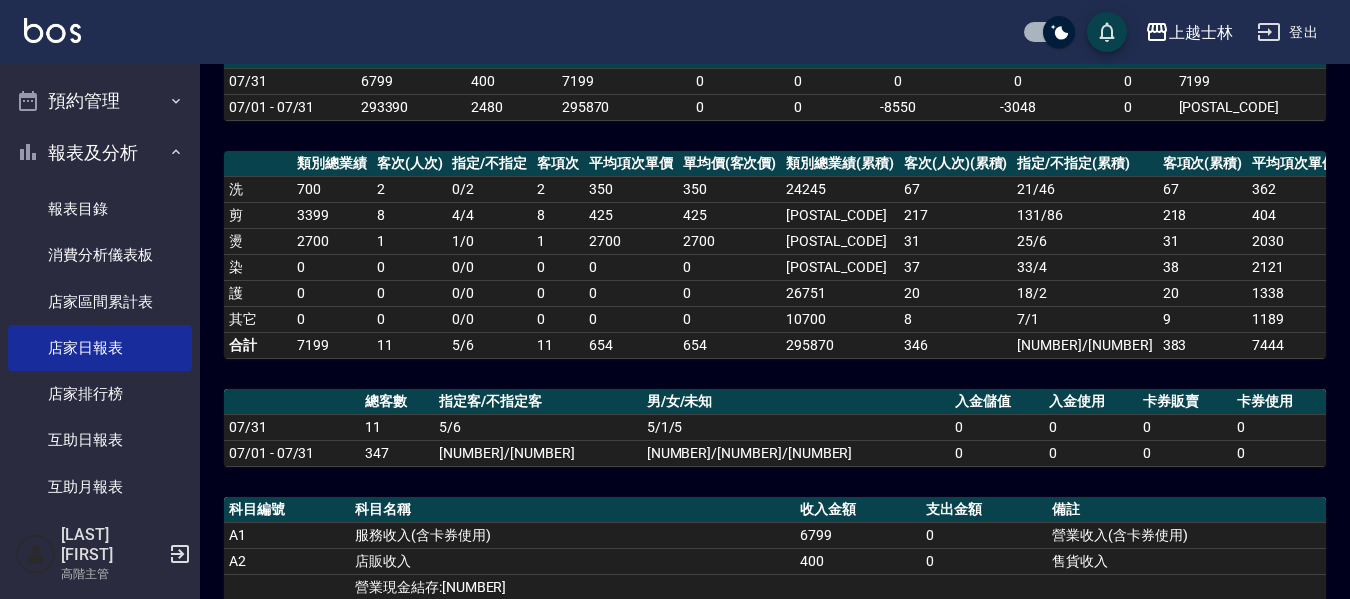 click on "25 / 6" at bounding box center (1084, 241) 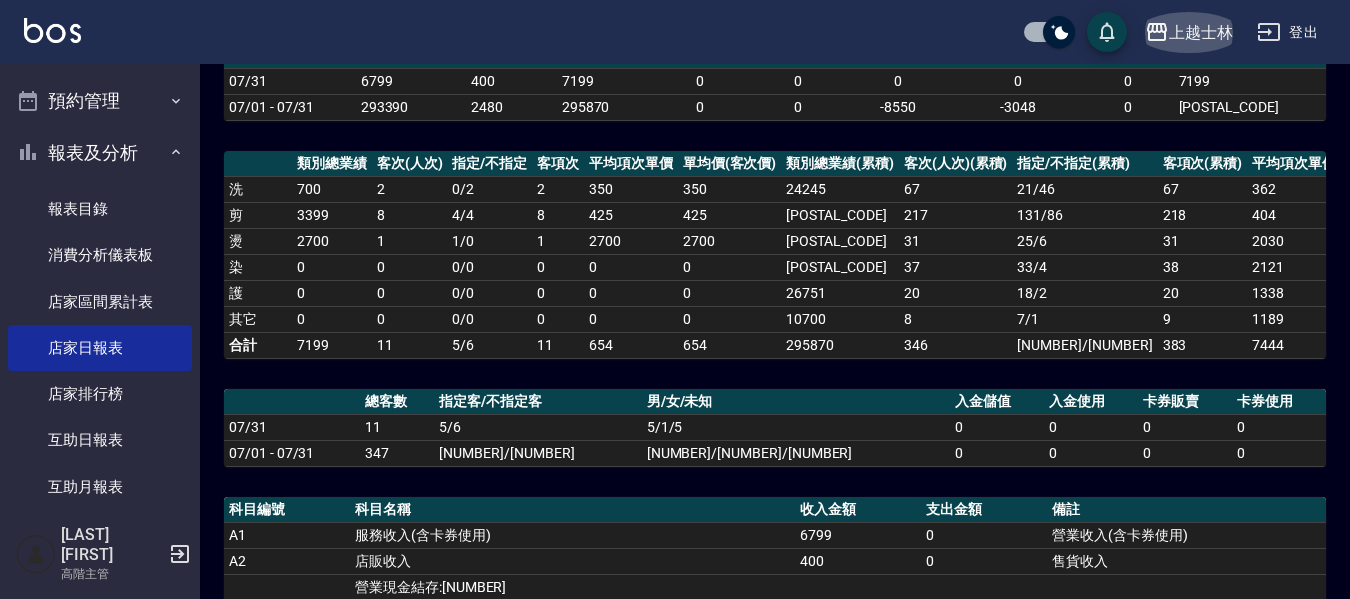 click on "上越士林" at bounding box center (1201, 32) 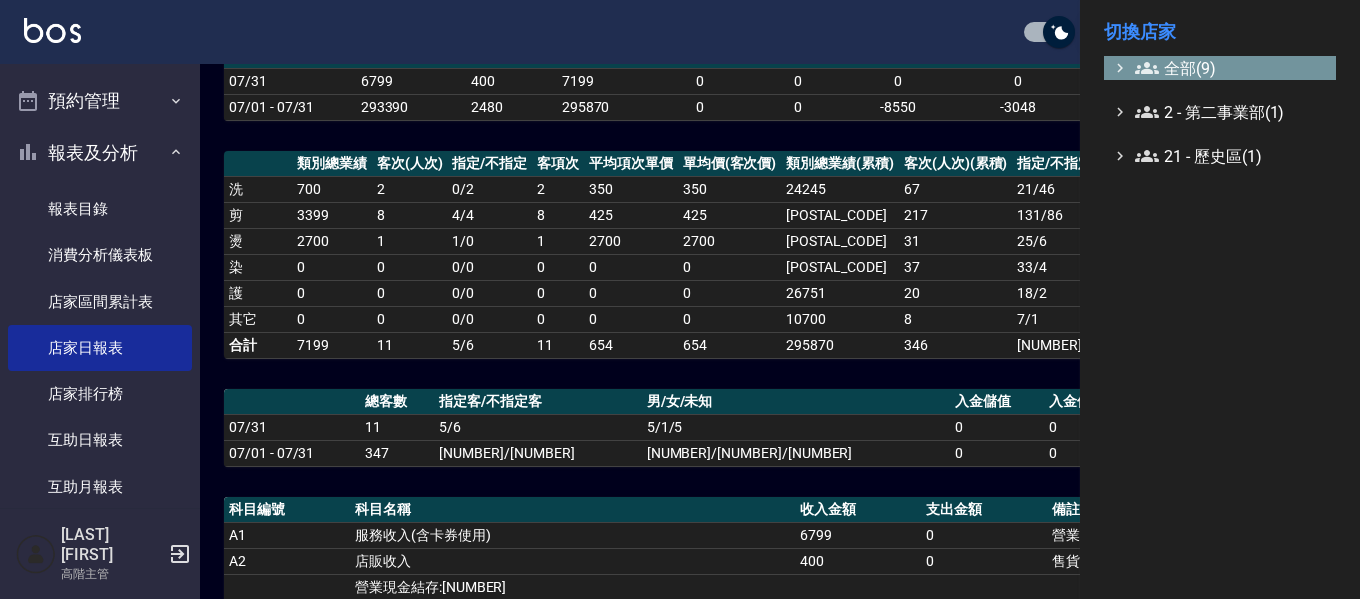 click on "全部(9)" at bounding box center (1231, 68) 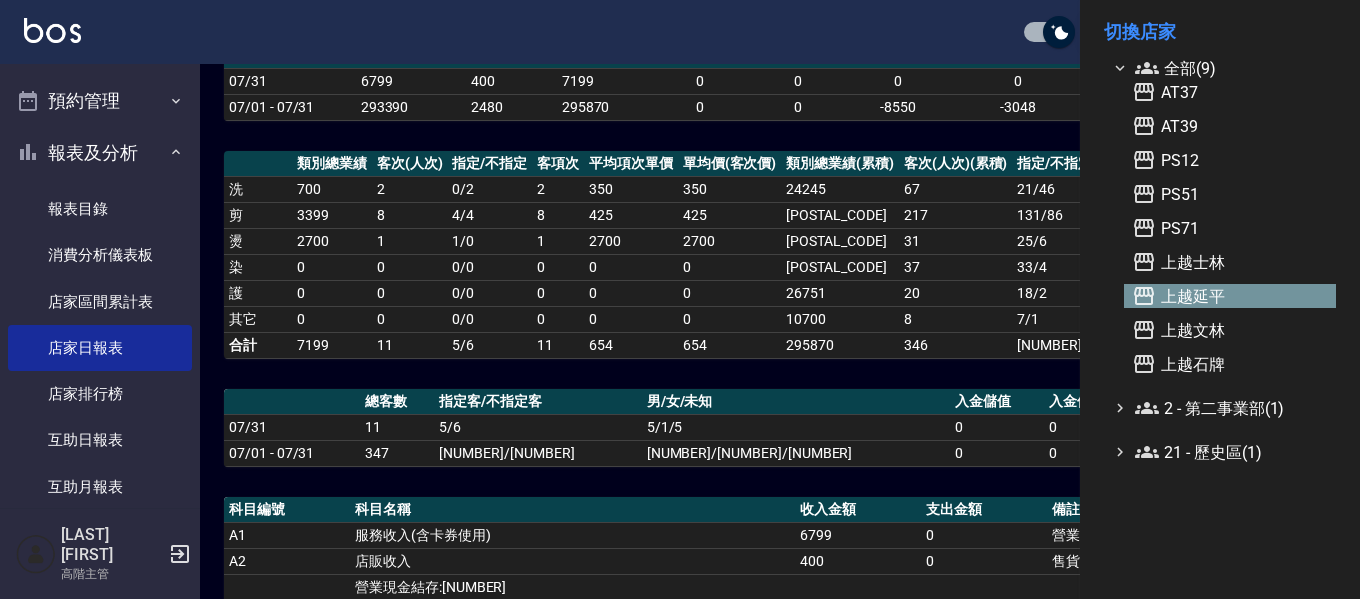 click on "上越延平" at bounding box center (1230, 296) 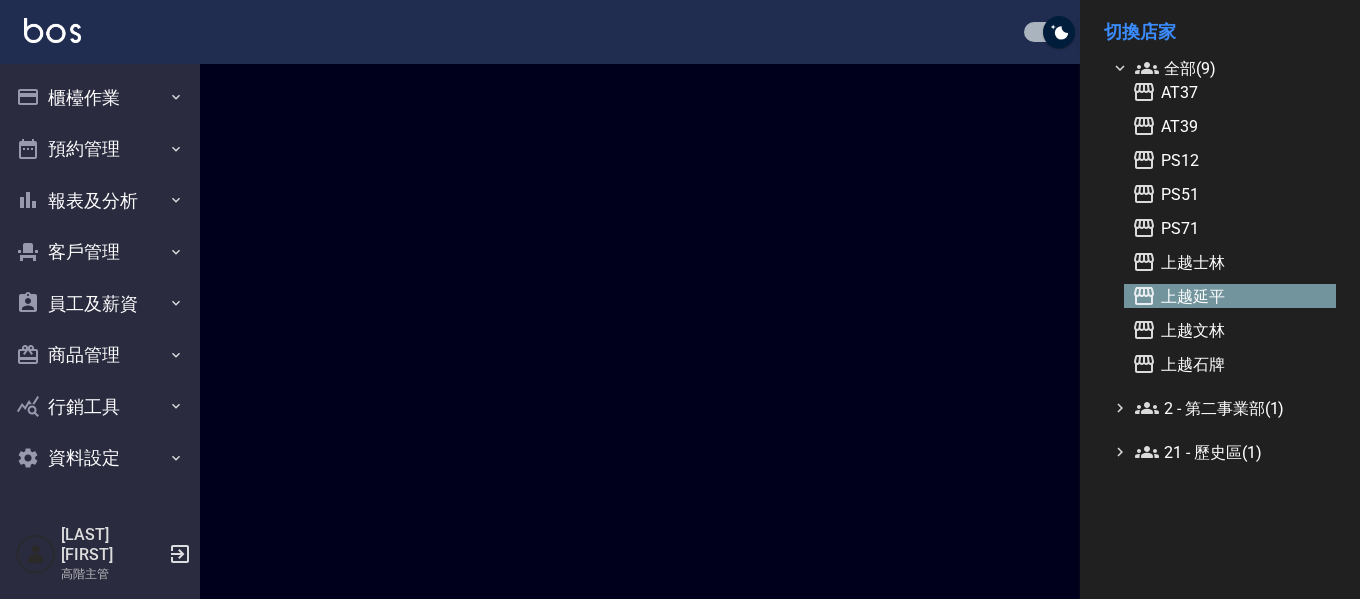 scroll, scrollTop: 0, scrollLeft: 0, axis: both 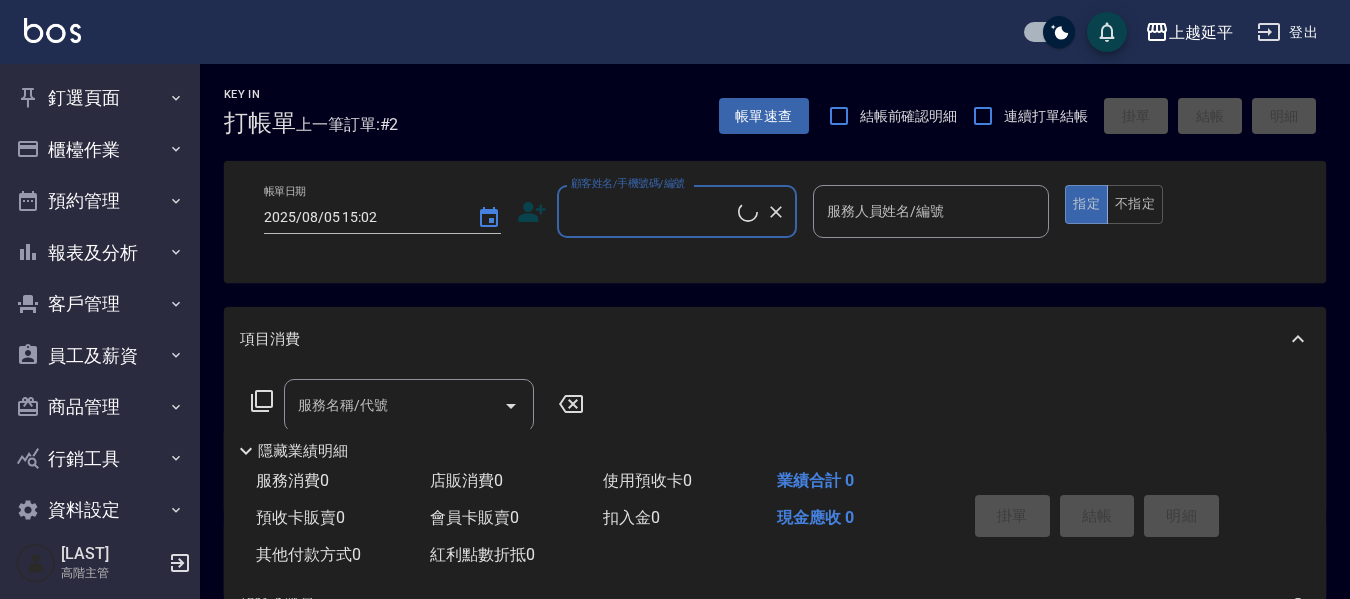 click on "報表及分析" at bounding box center [100, 253] 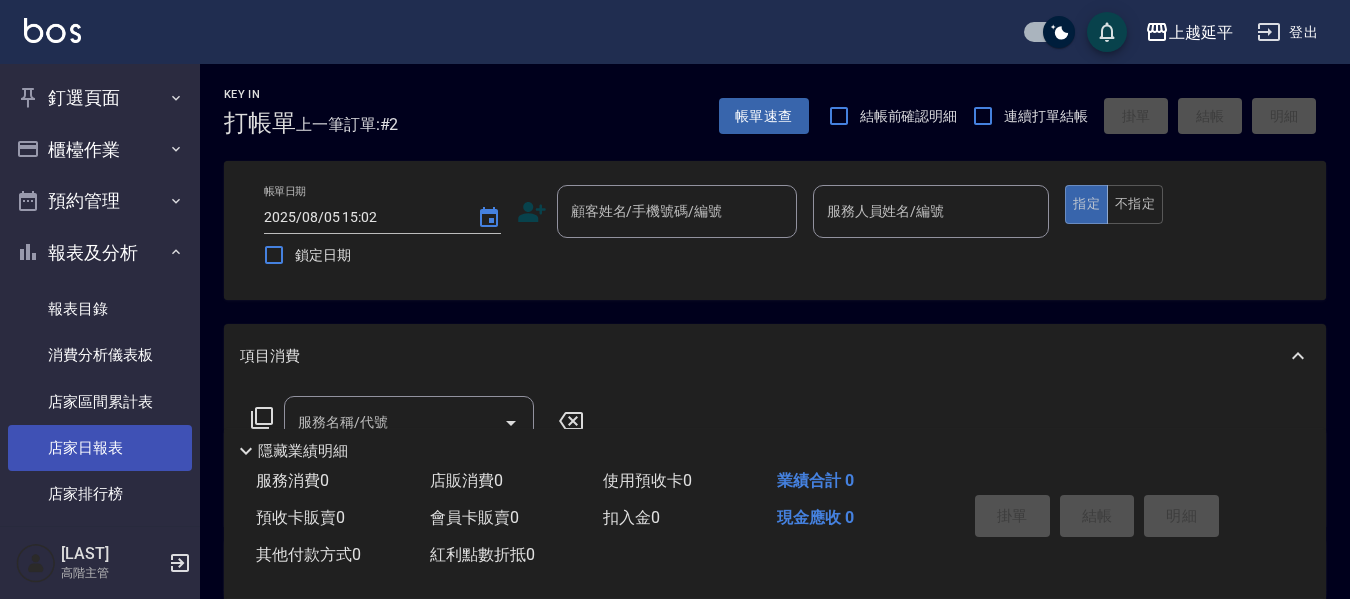 click on "店家日報表" at bounding box center [100, 448] 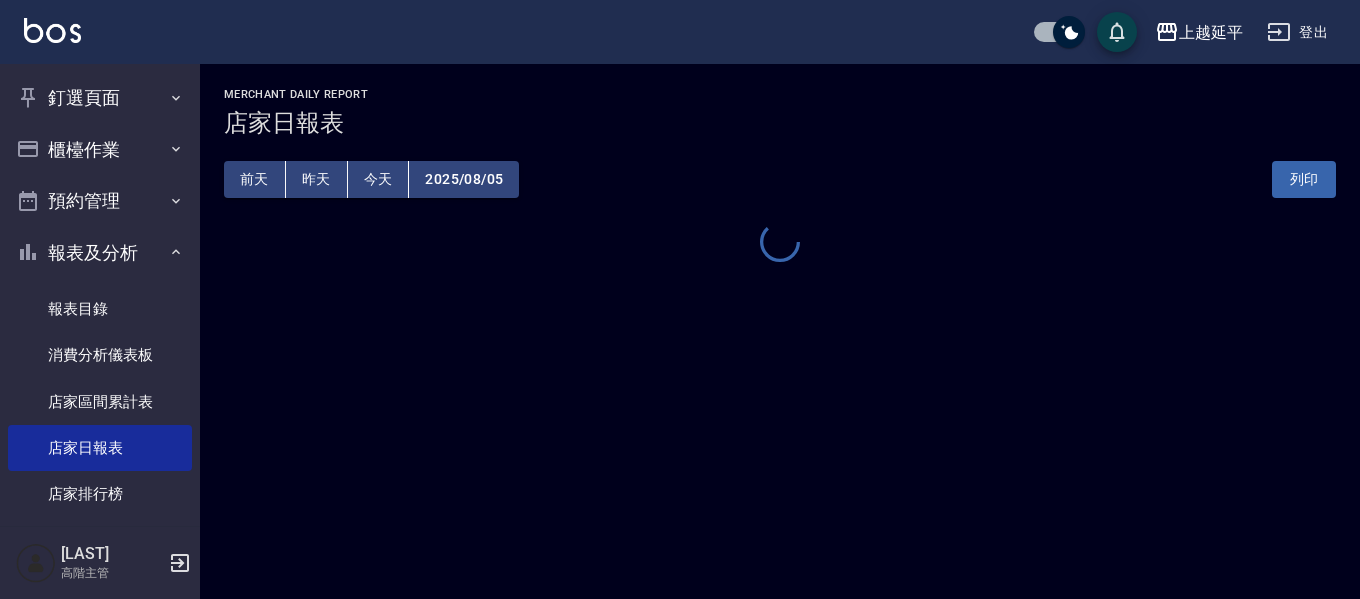 click on "2025/08/05" at bounding box center [464, 179] 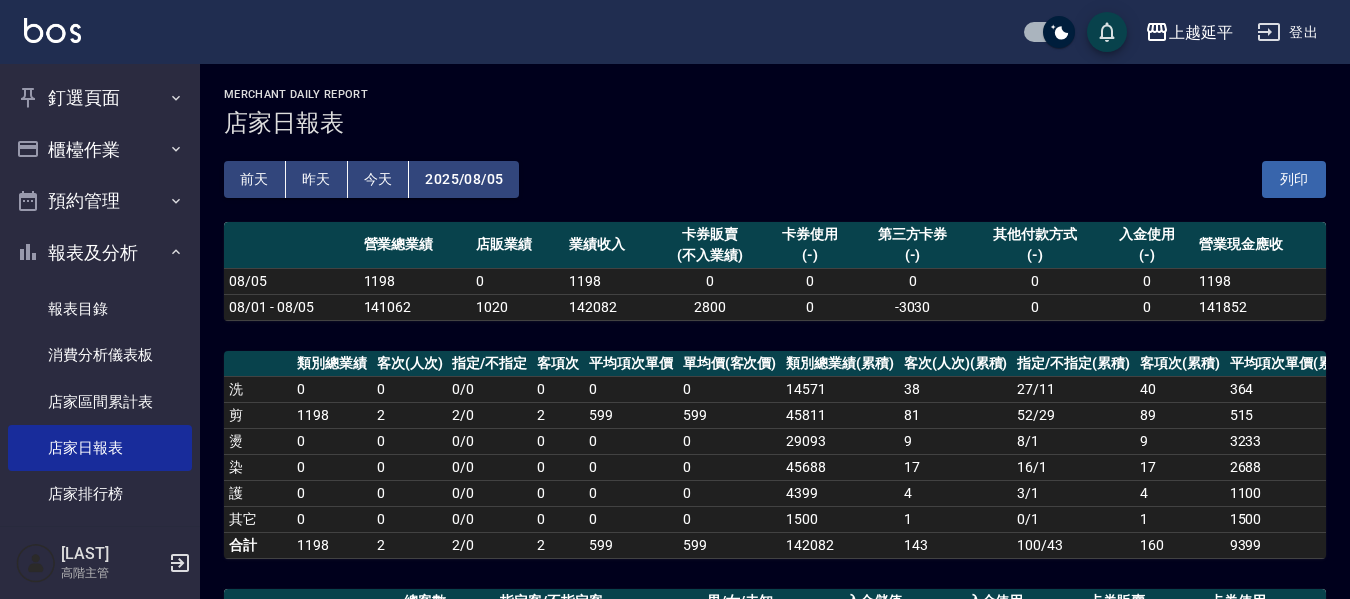 click on "2025/08/05" at bounding box center (464, 179) 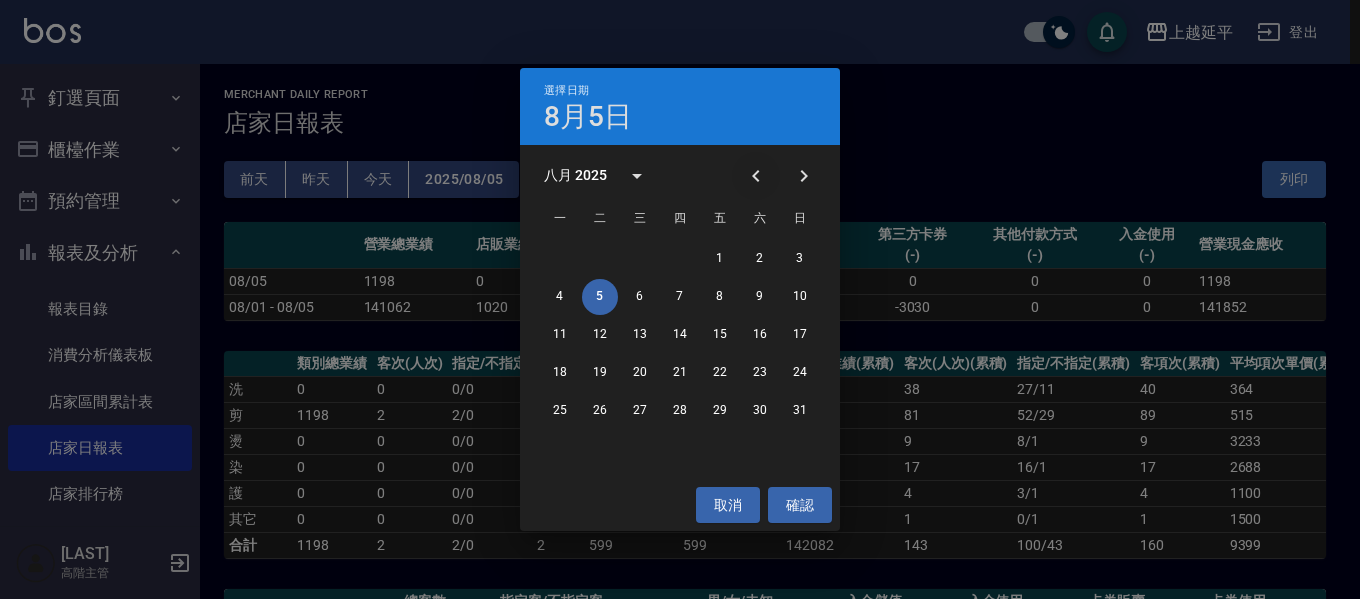 click 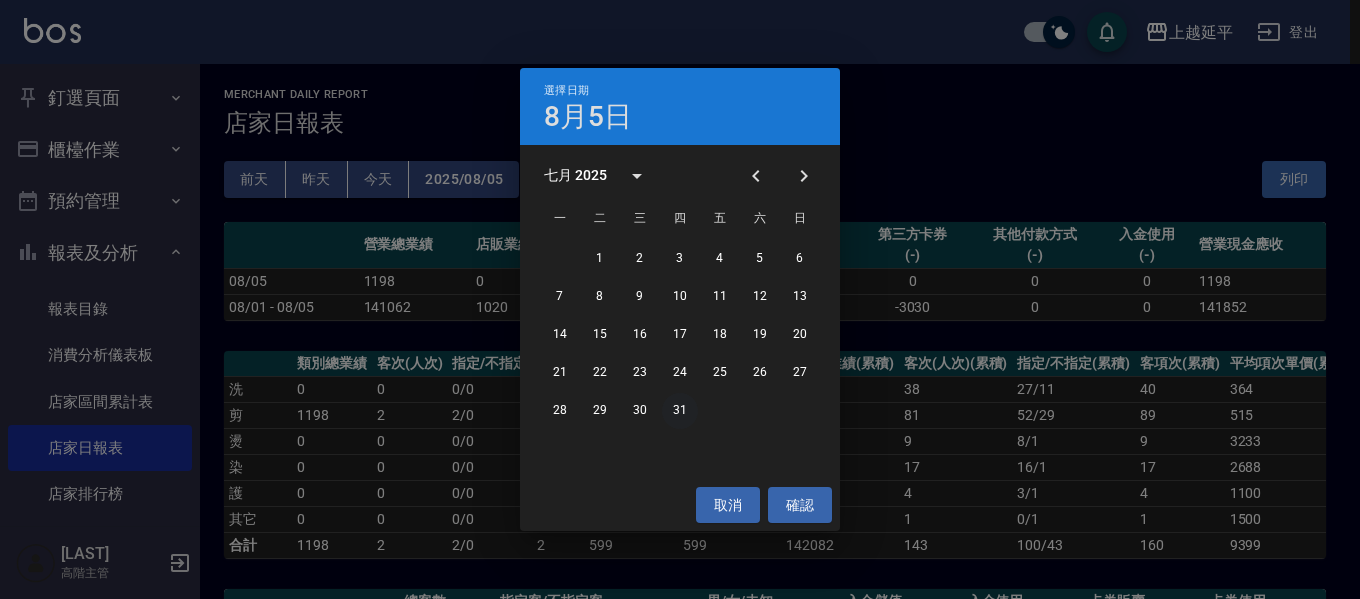 click on "31" at bounding box center (680, 411) 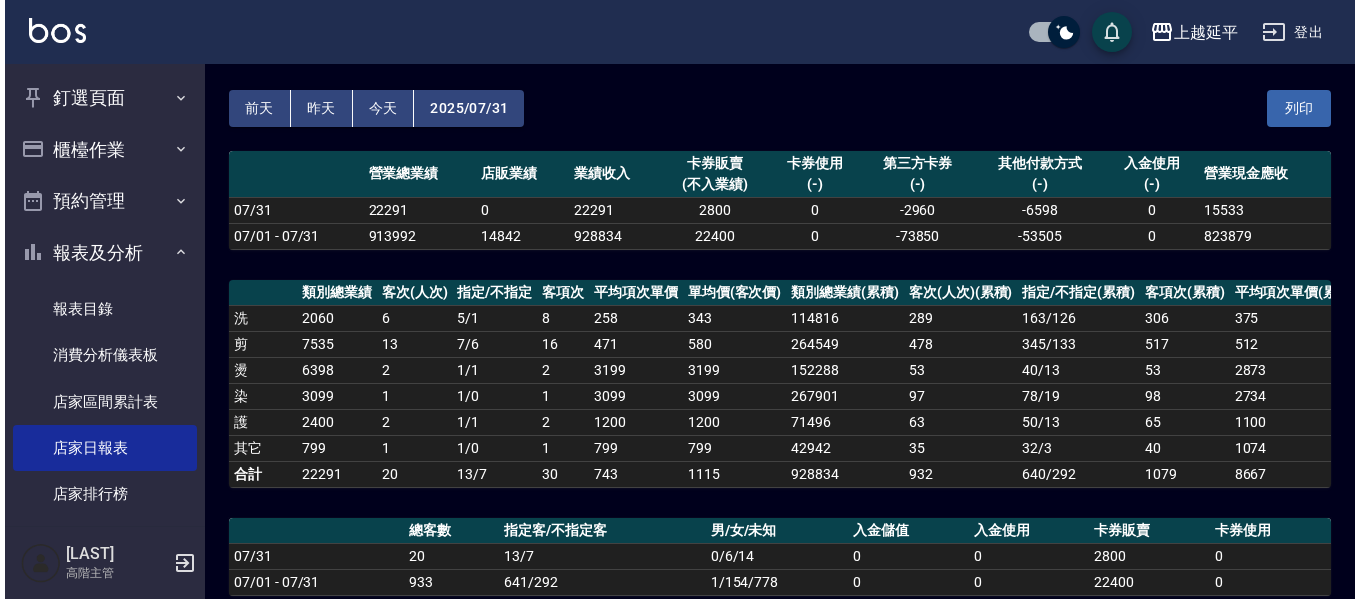 scroll, scrollTop: 200, scrollLeft: 0, axis: vertical 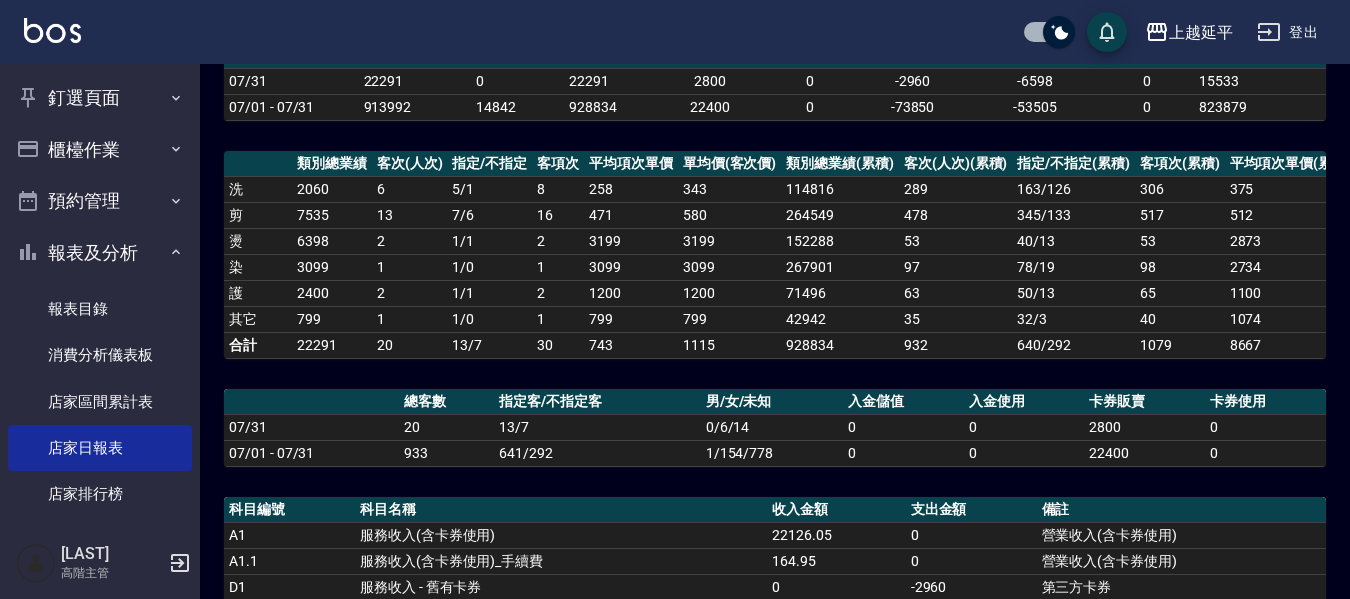drag, startPoint x: 1129, startPoint y: 219, endPoint x: 1129, endPoint y: 206, distance: 13 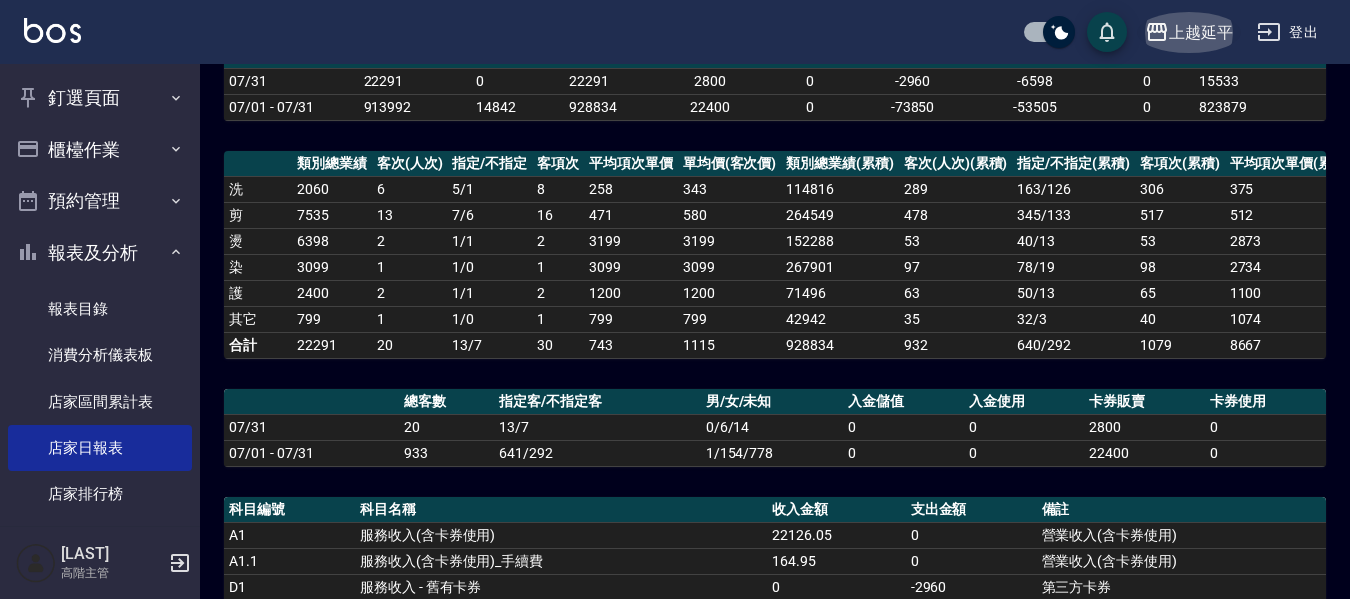 click on "上越延平" at bounding box center [1189, 32] 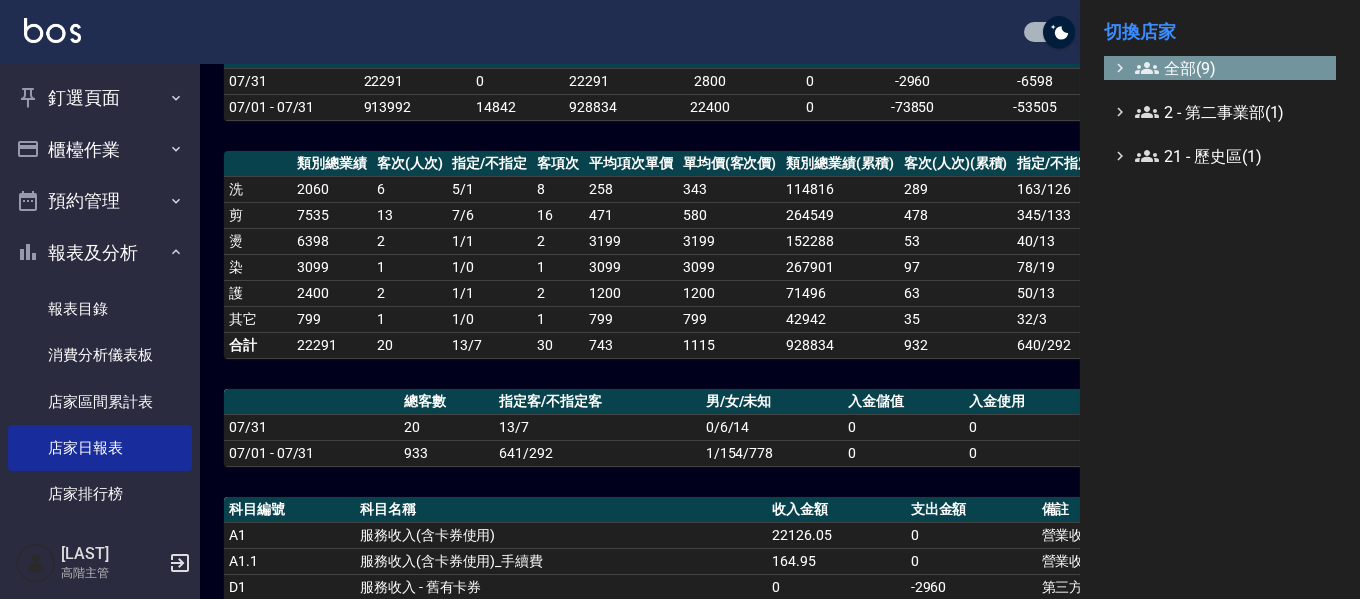 click on "全部(9)" at bounding box center [1231, 68] 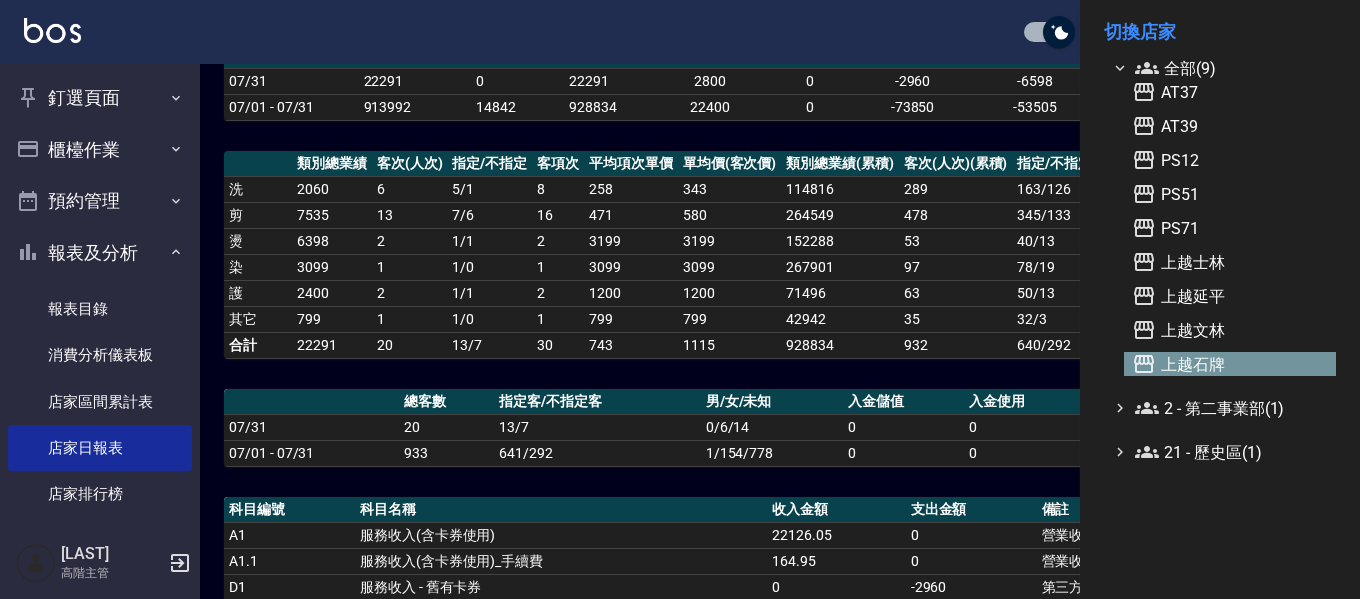 click on "上越石牌" at bounding box center [1230, 364] 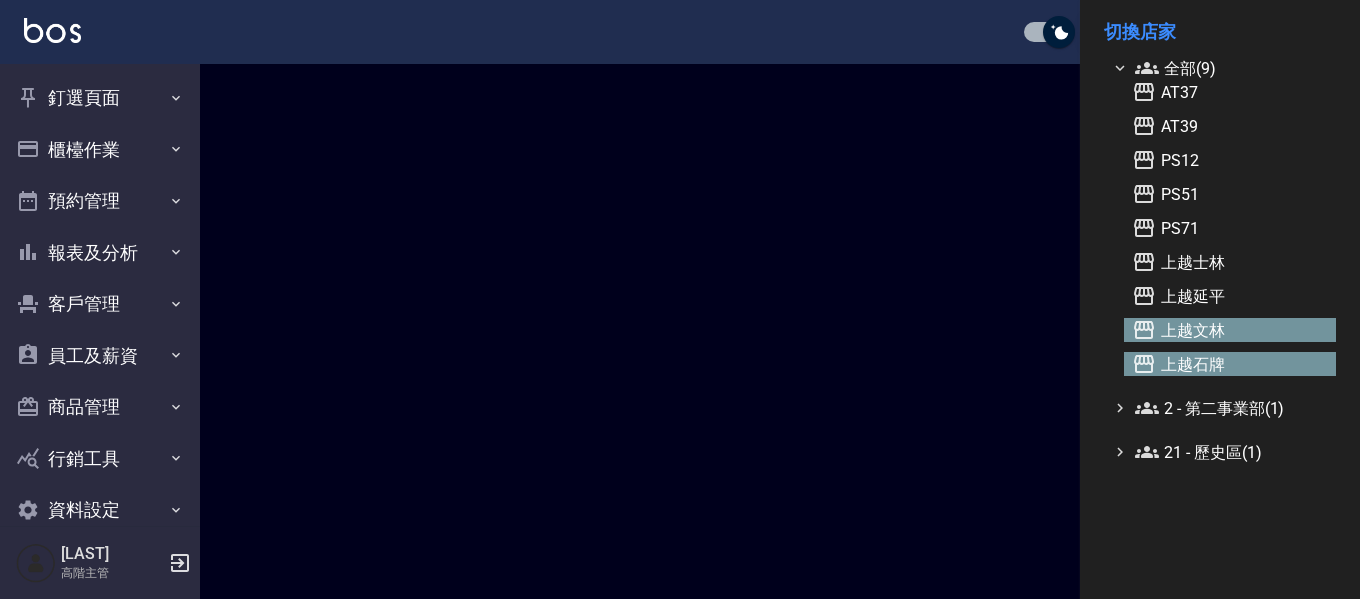 scroll, scrollTop: 0, scrollLeft: 0, axis: both 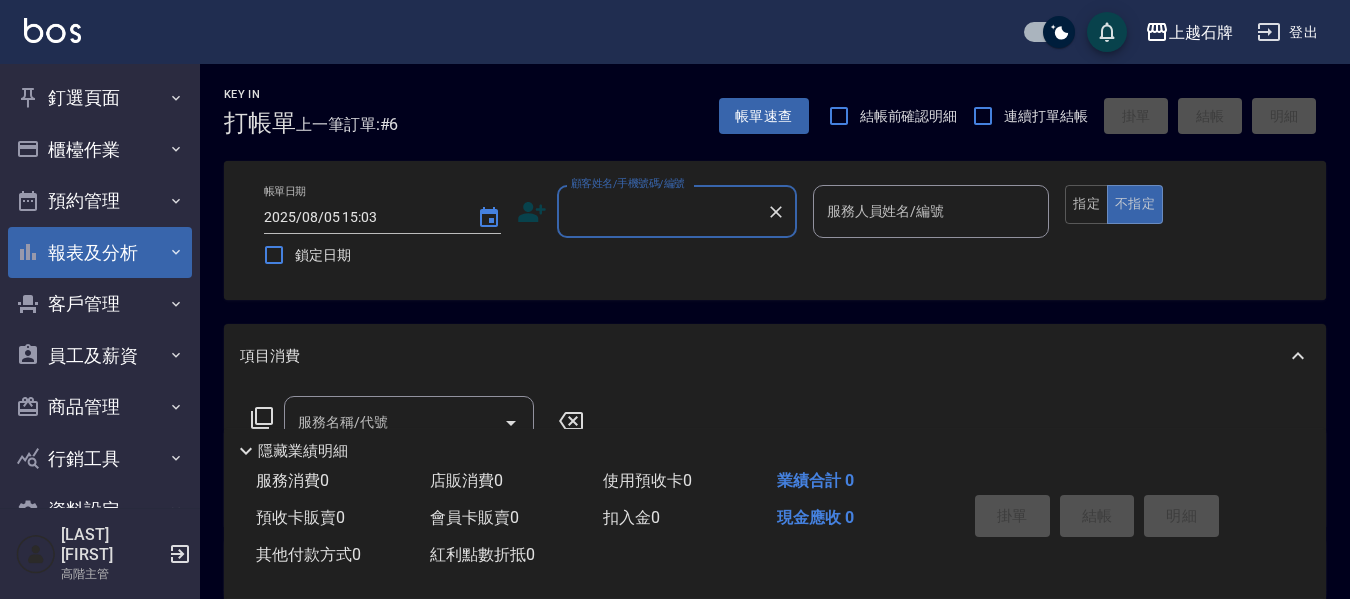 click on "報表及分析" at bounding box center [100, 253] 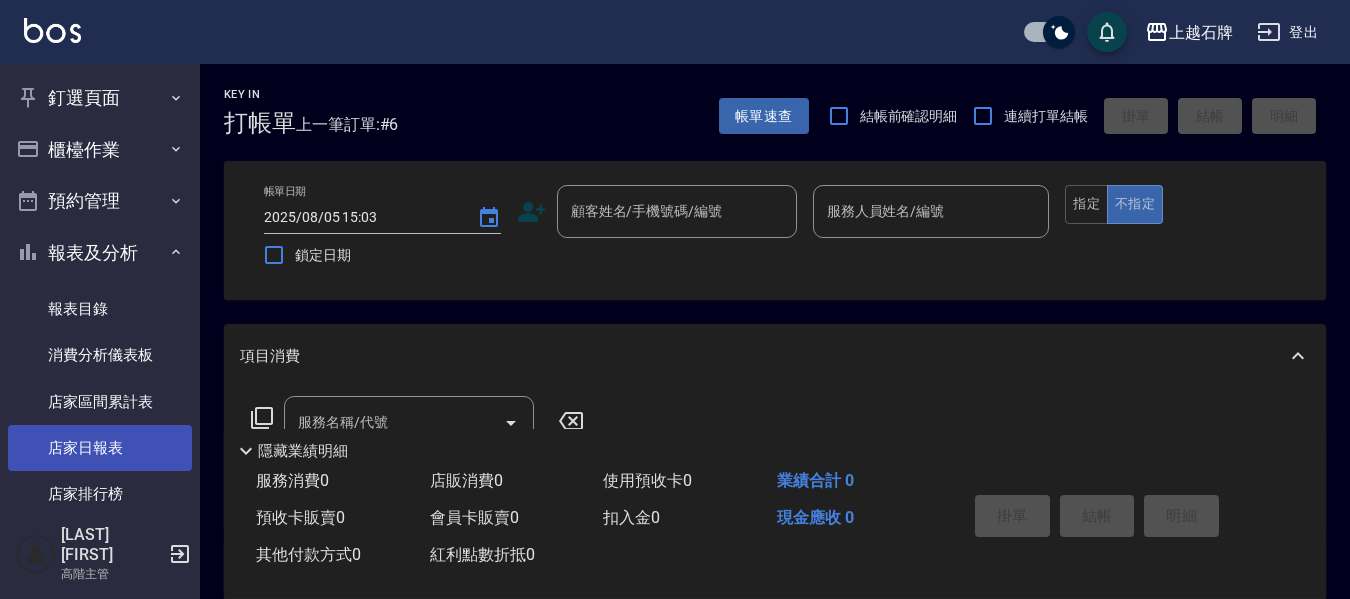 click on "店家日報表" at bounding box center (100, 448) 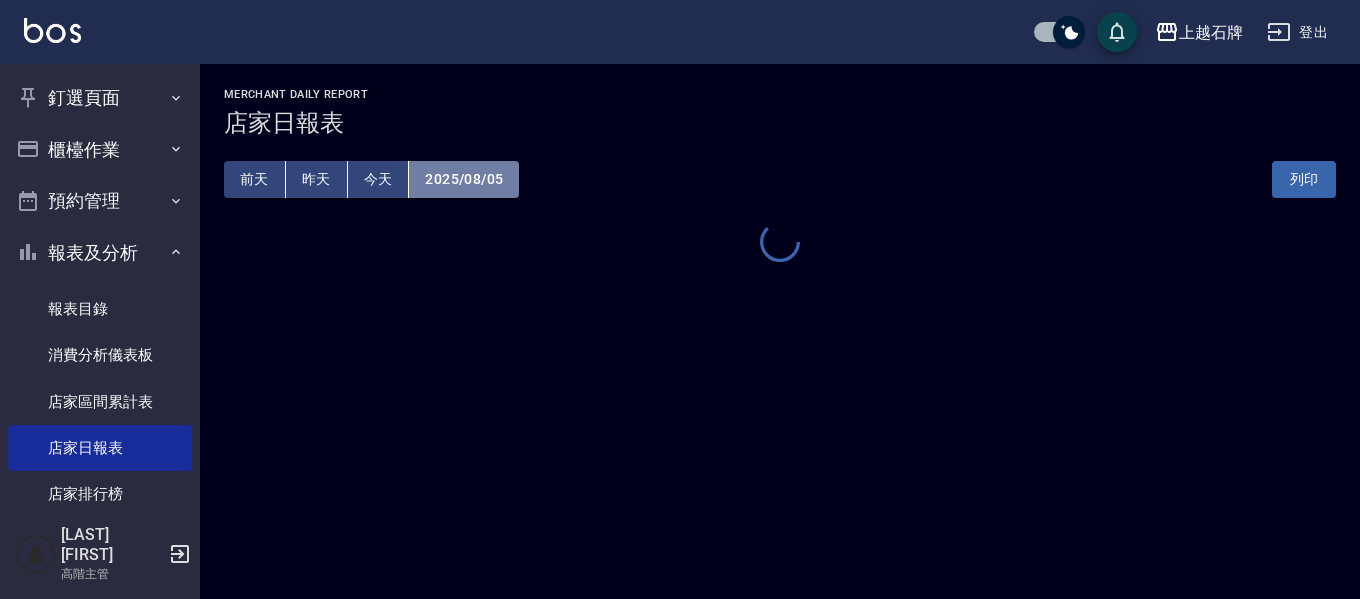 click on "2025/08/05" at bounding box center (464, 179) 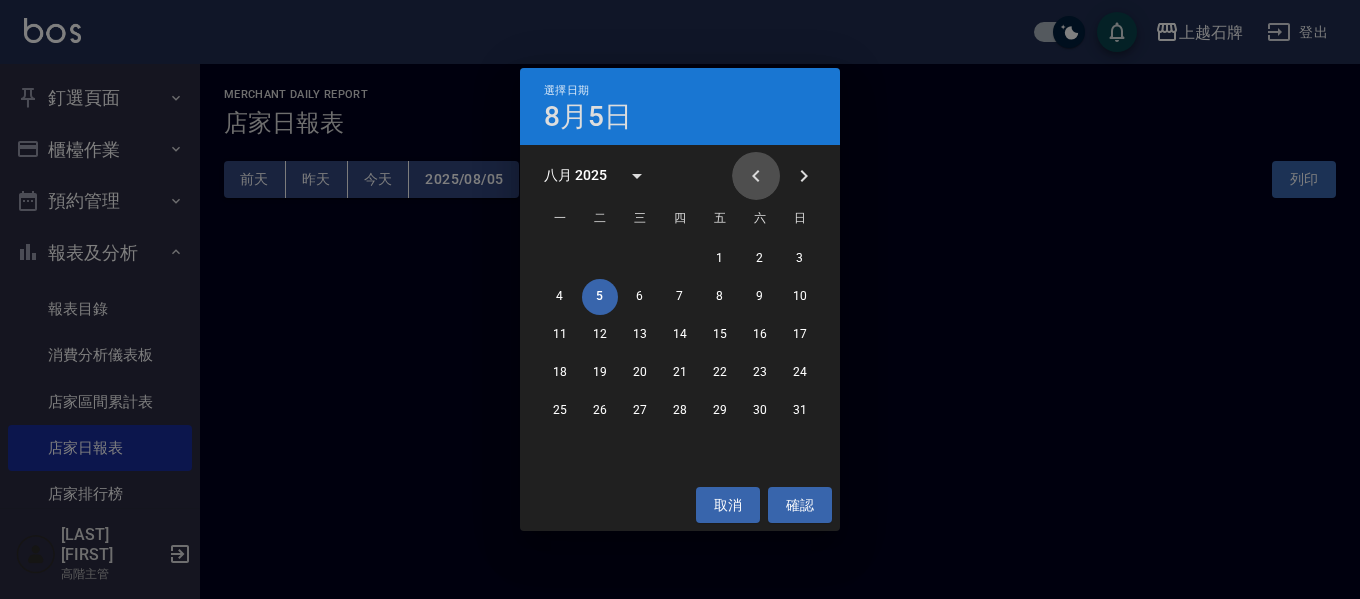 click at bounding box center (756, 176) 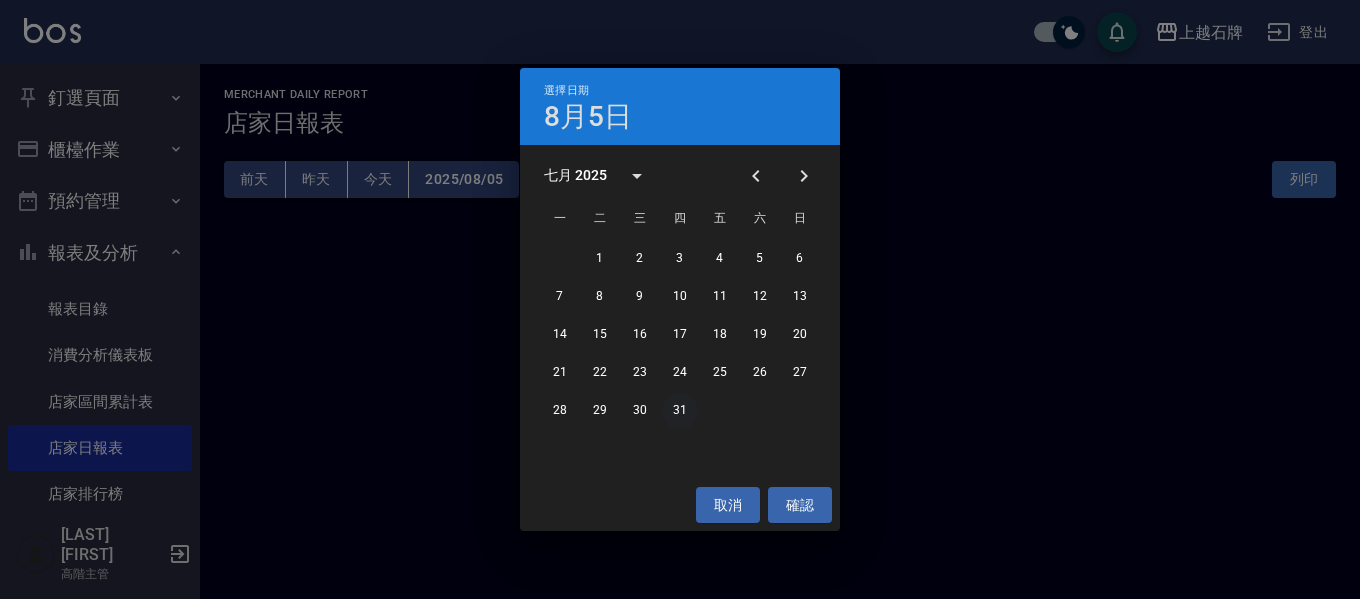 click on "31" at bounding box center (680, 411) 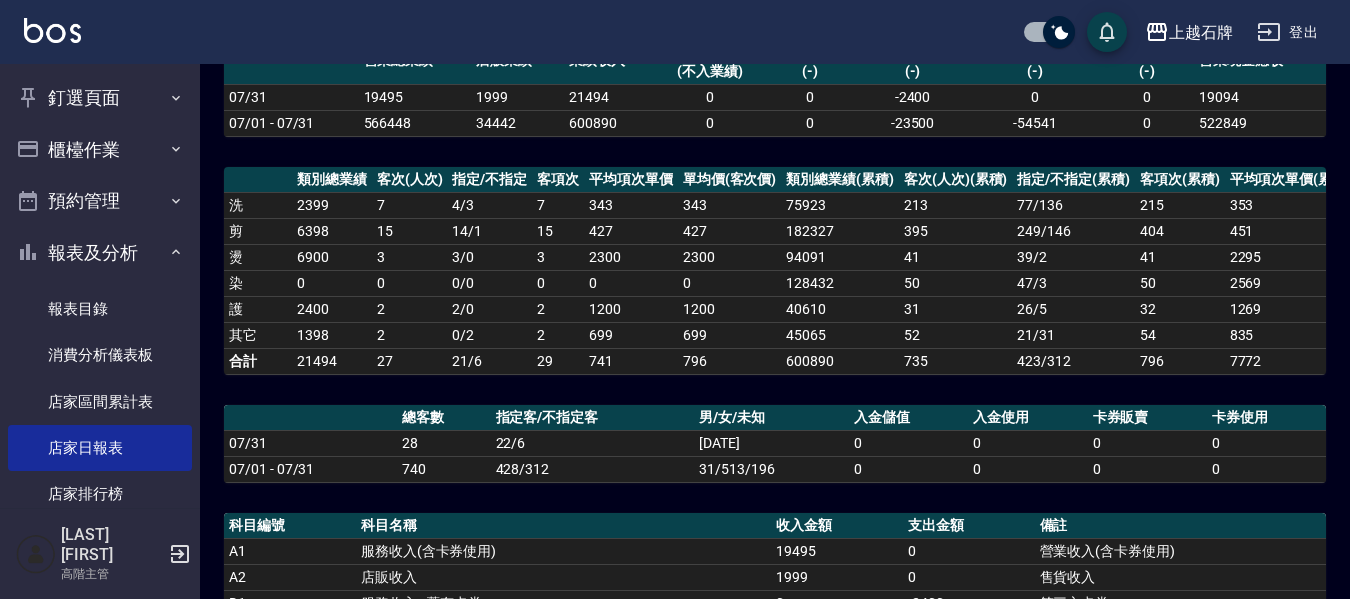 scroll, scrollTop: 200, scrollLeft: 0, axis: vertical 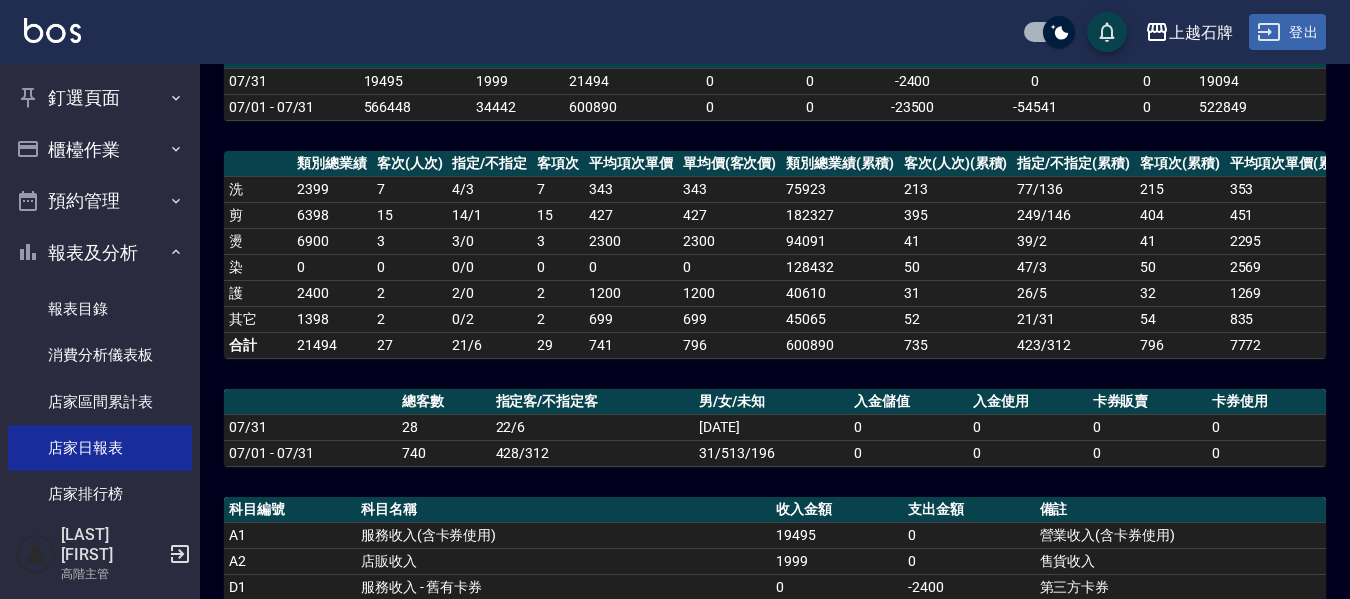 click on "登出" at bounding box center [1287, 32] 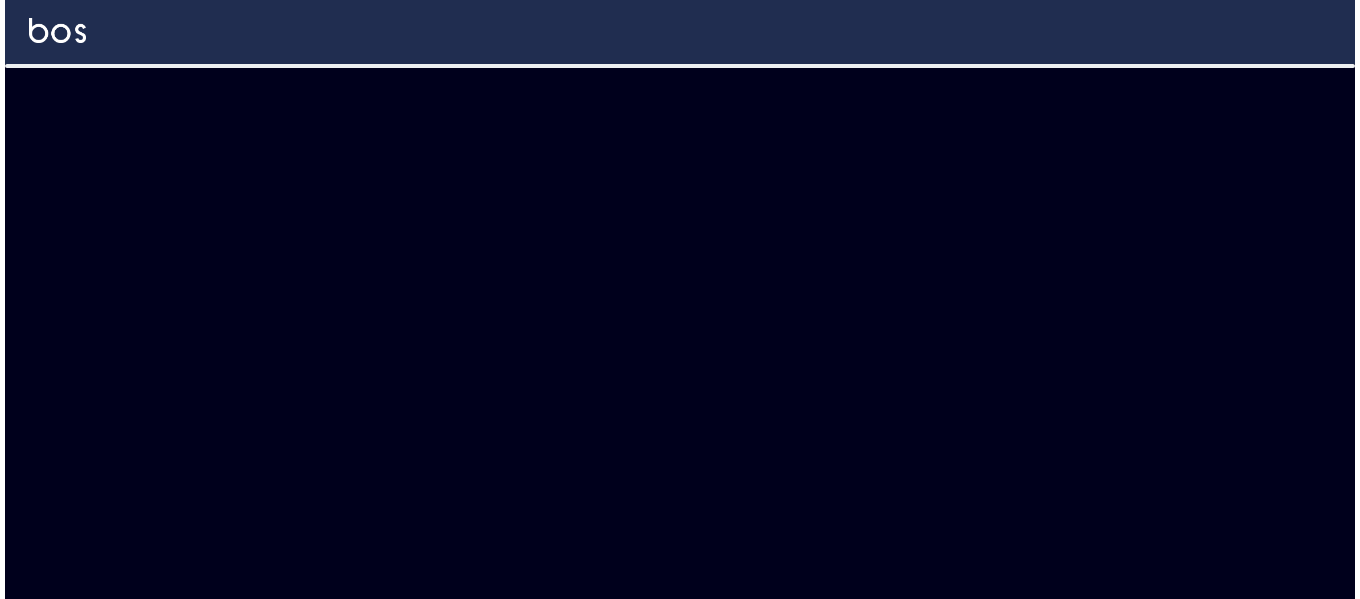 scroll, scrollTop: 0, scrollLeft: 0, axis: both 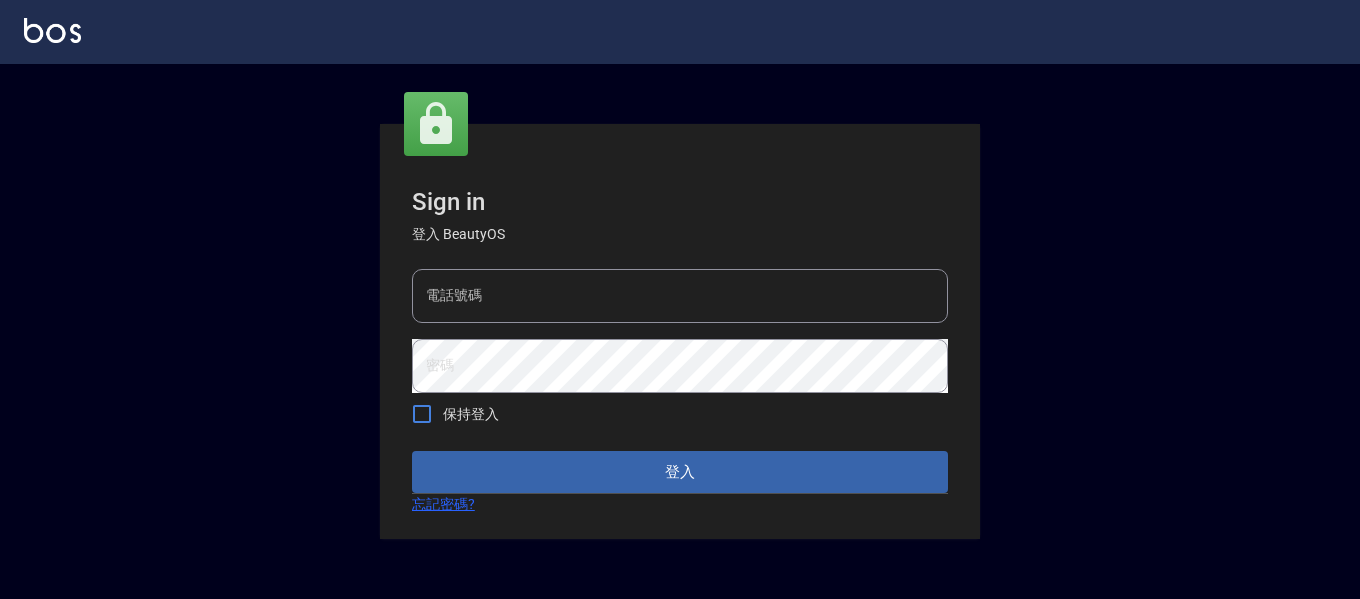 type on "[PHONE]" 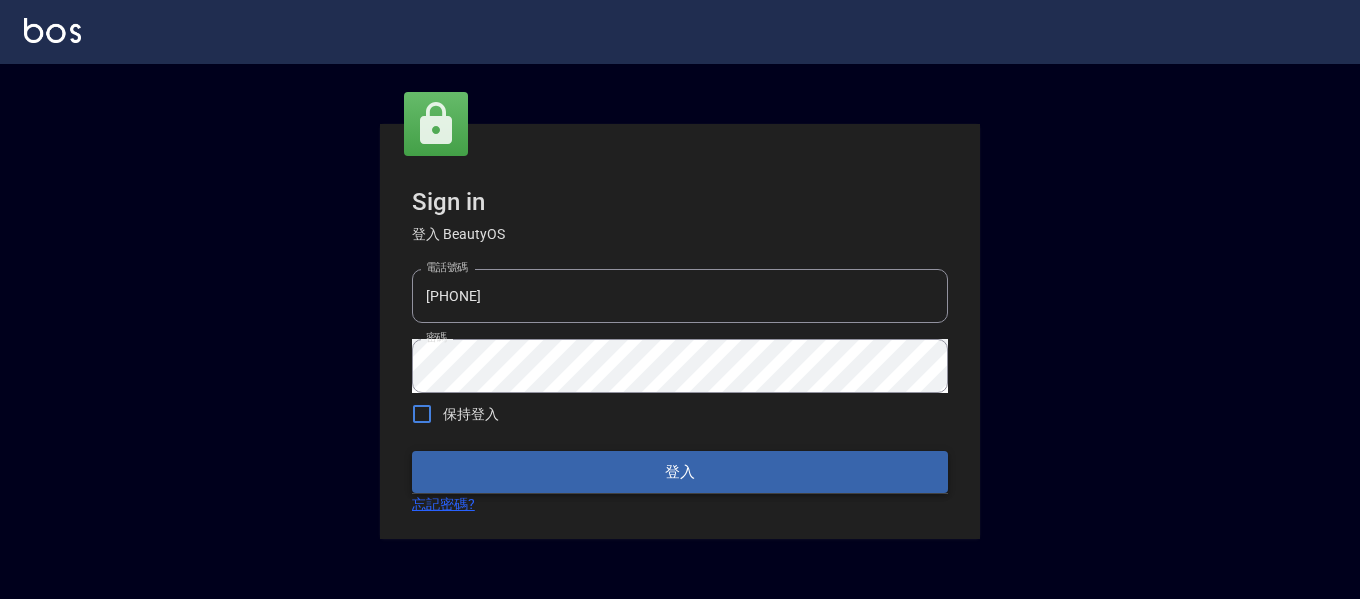 click on "登入" at bounding box center (680, 472) 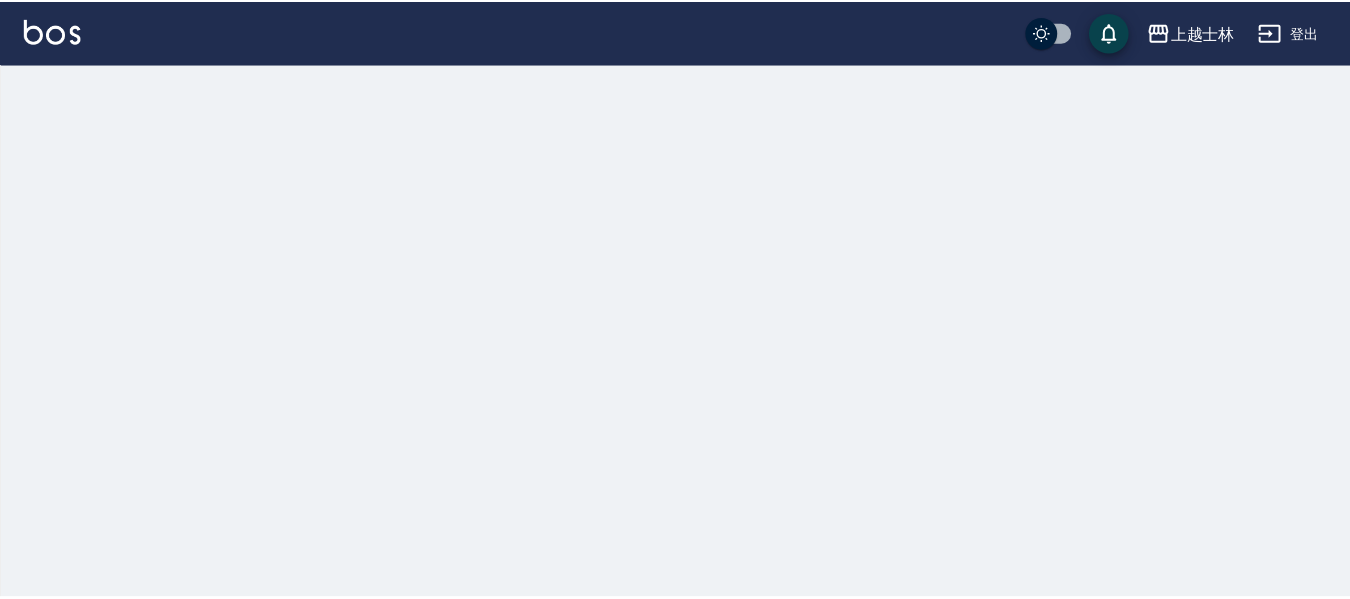 scroll, scrollTop: 0, scrollLeft: 0, axis: both 